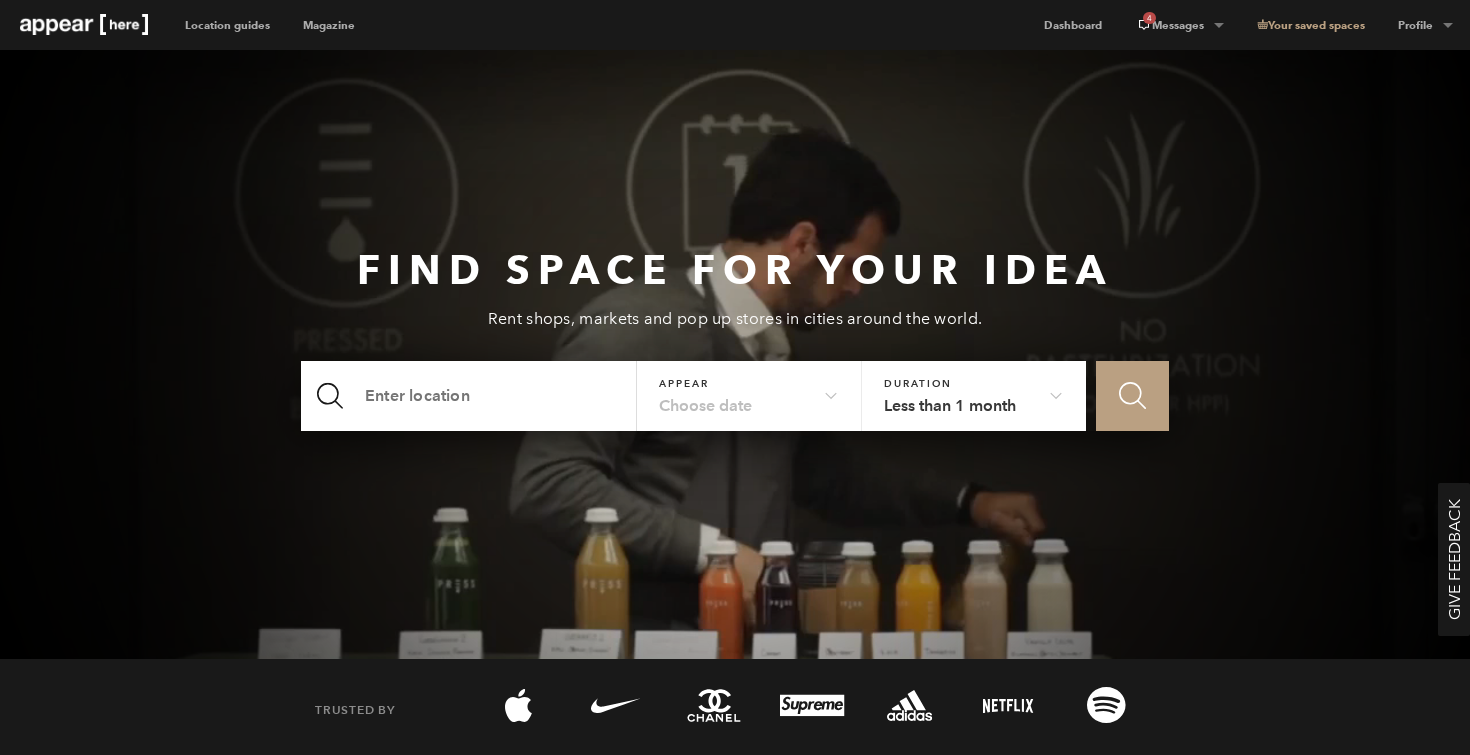 scroll, scrollTop: 0, scrollLeft: 0, axis: both 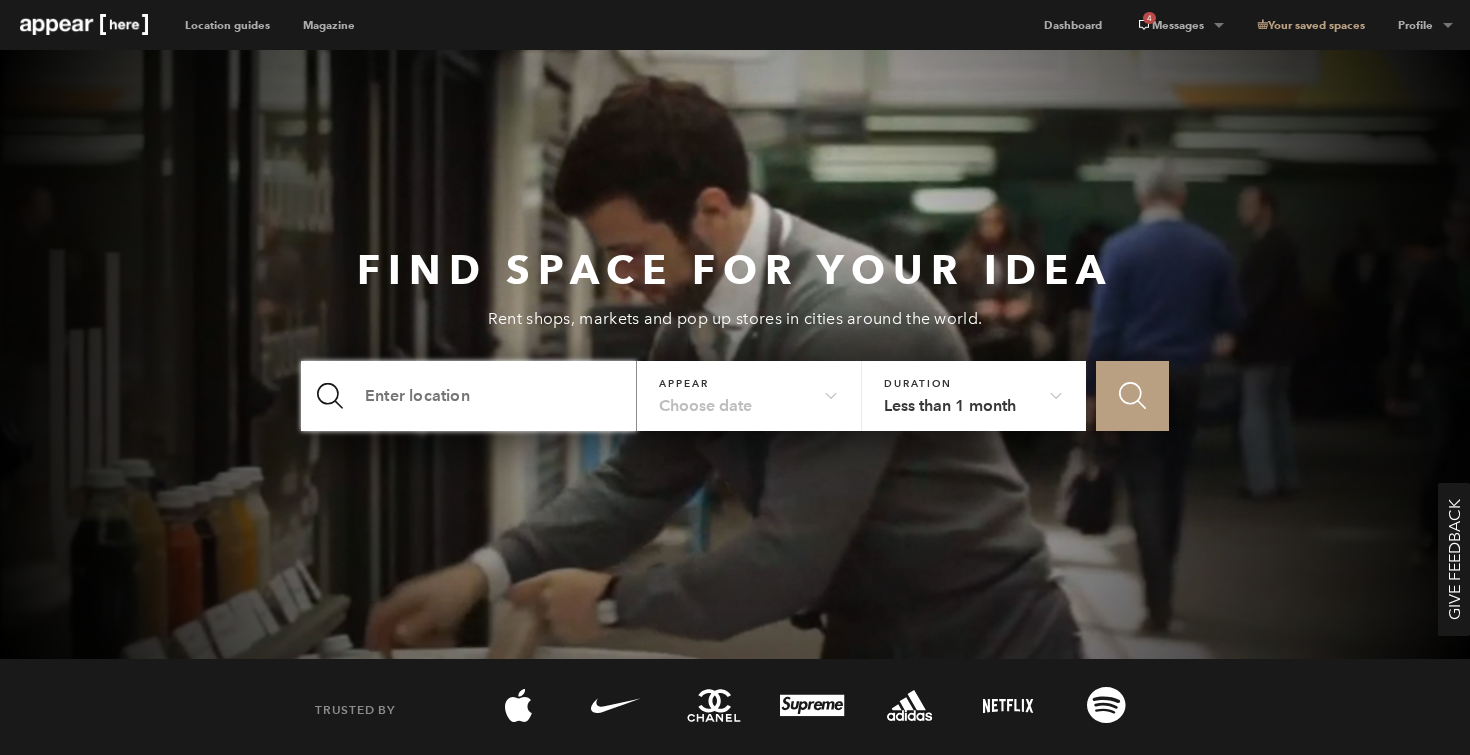 click at bounding box center (469, 396) 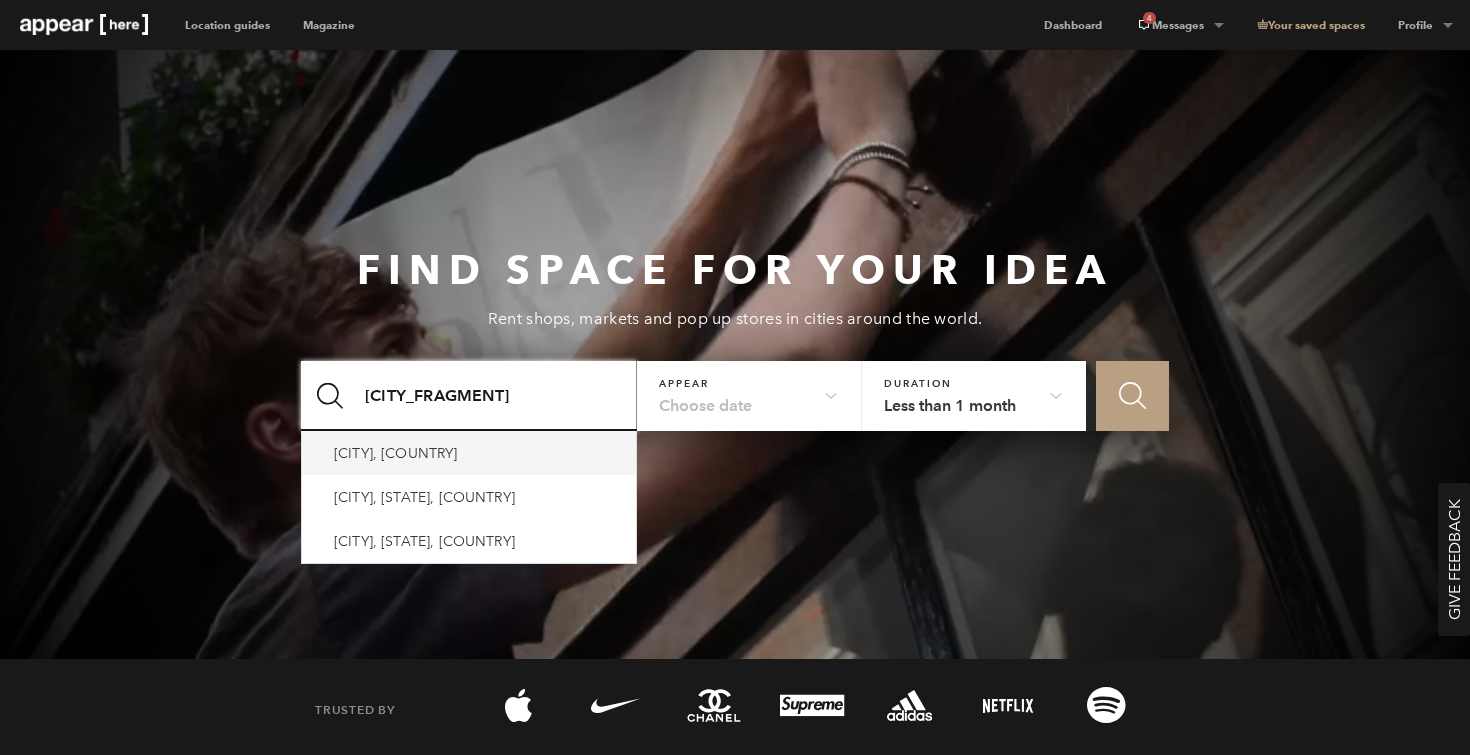 type on "manchester" 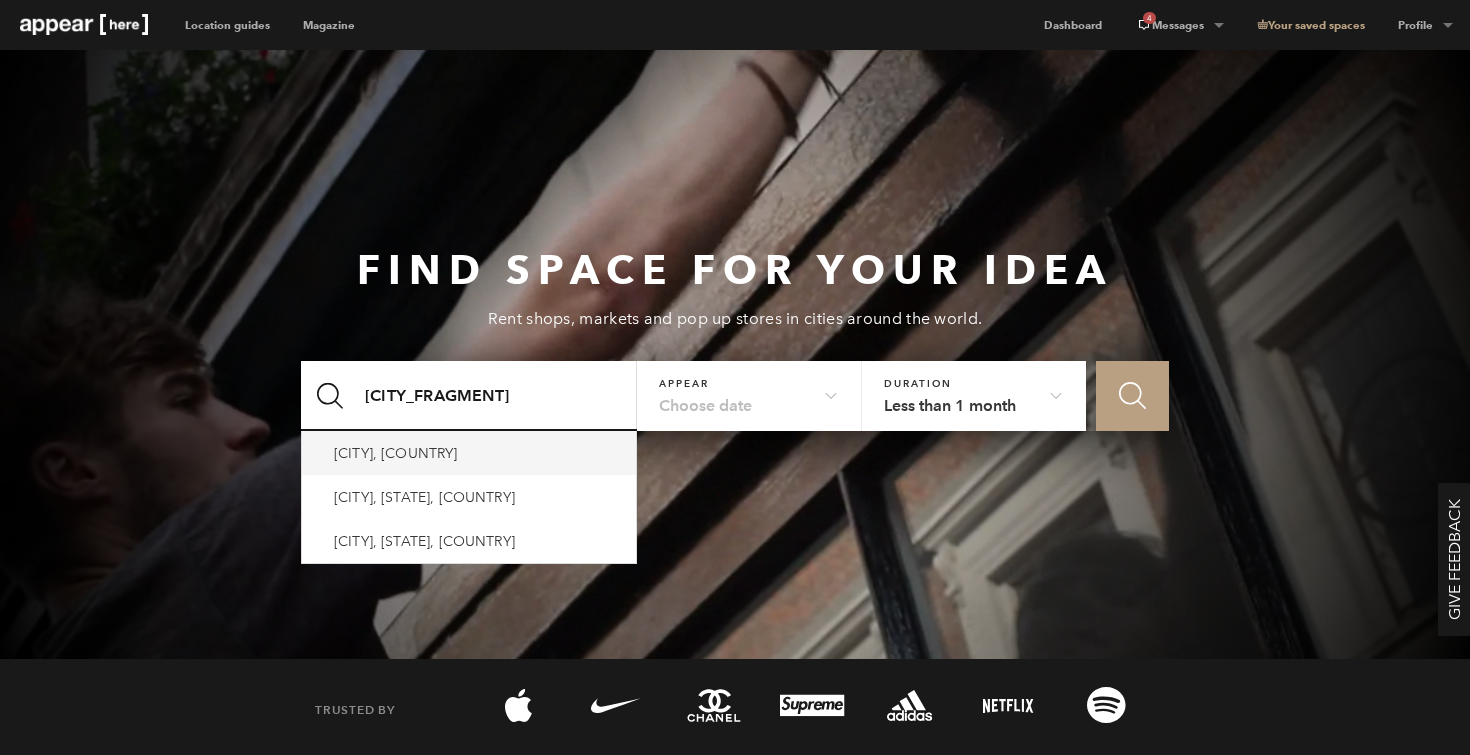 click on "Manchester, UK" at bounding box center (469, 453) 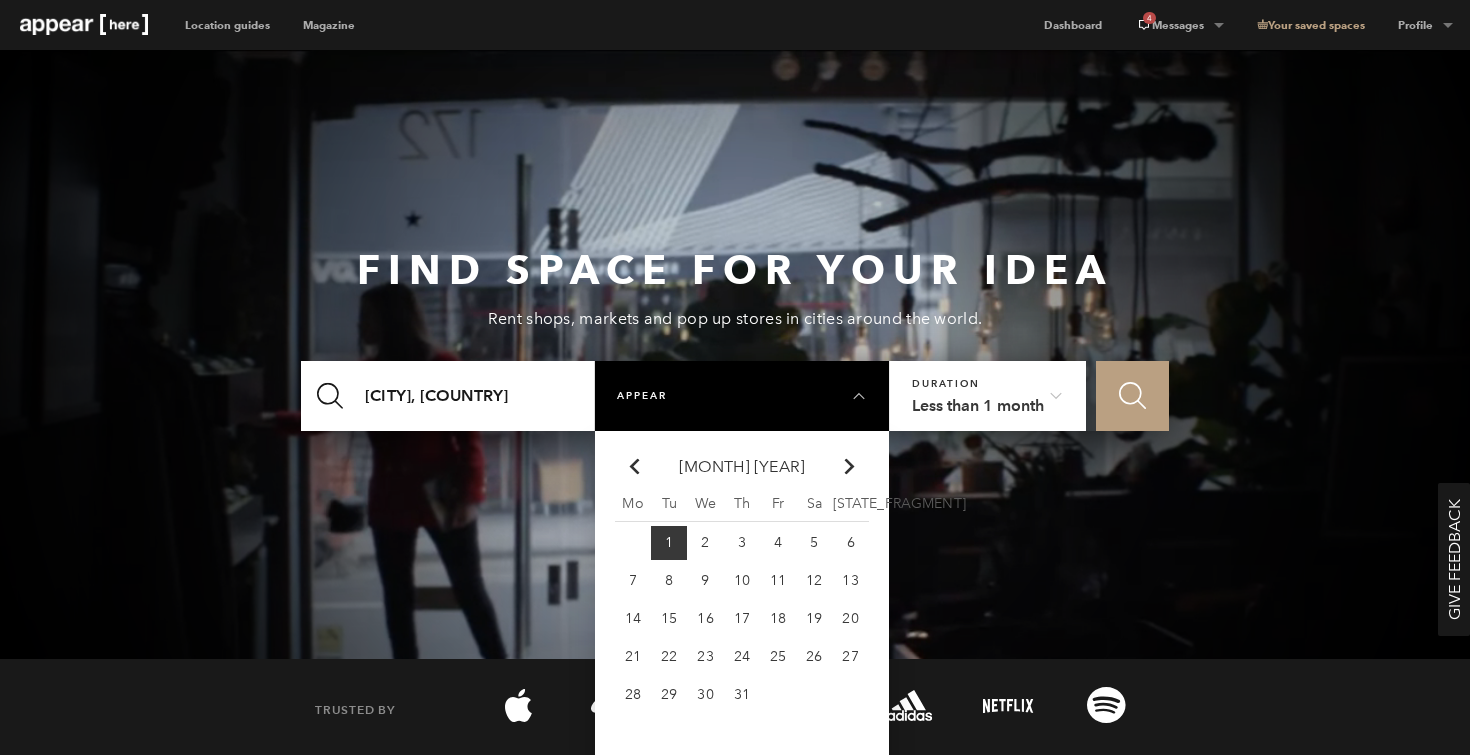 click on "1" at bounding box center (669, 543) 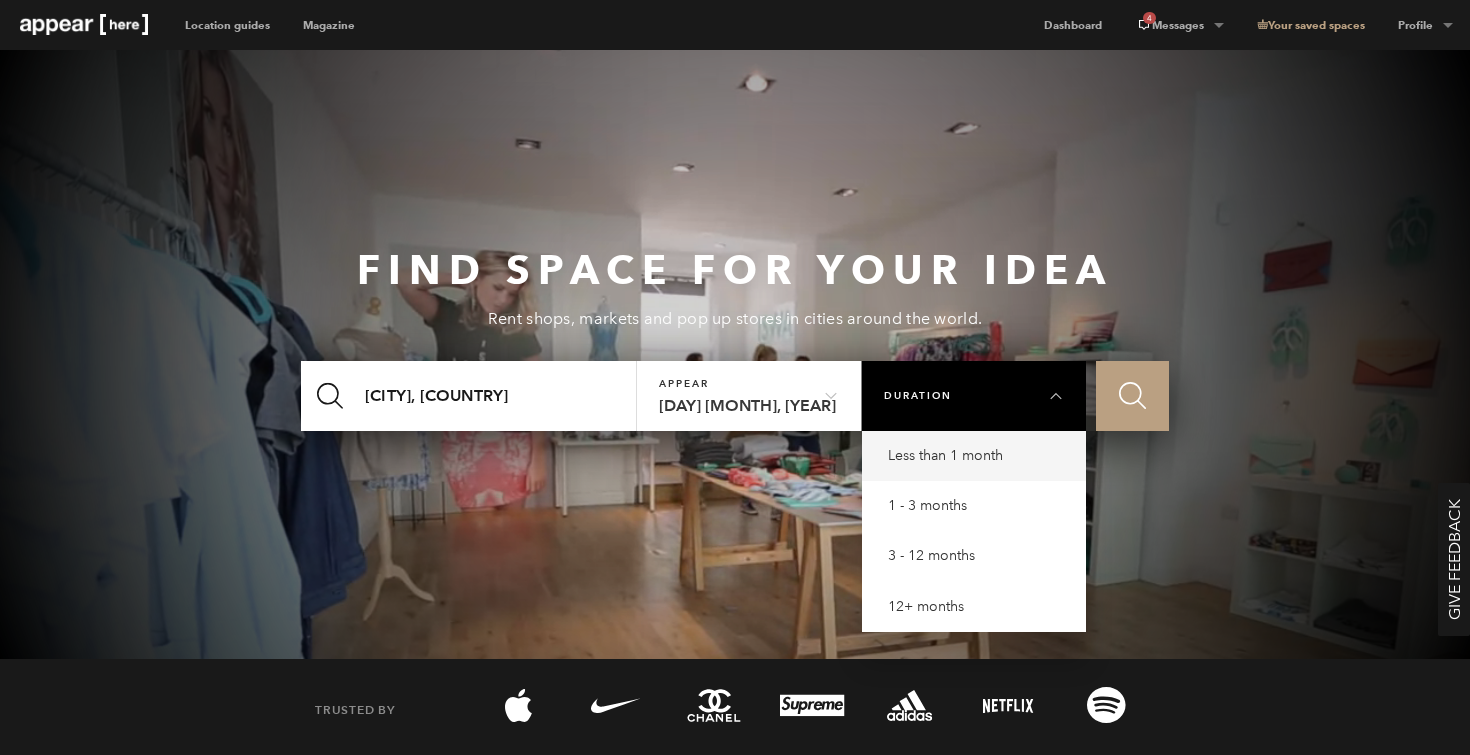 click on "Less than 1 month" at bounding box center (979, 456) 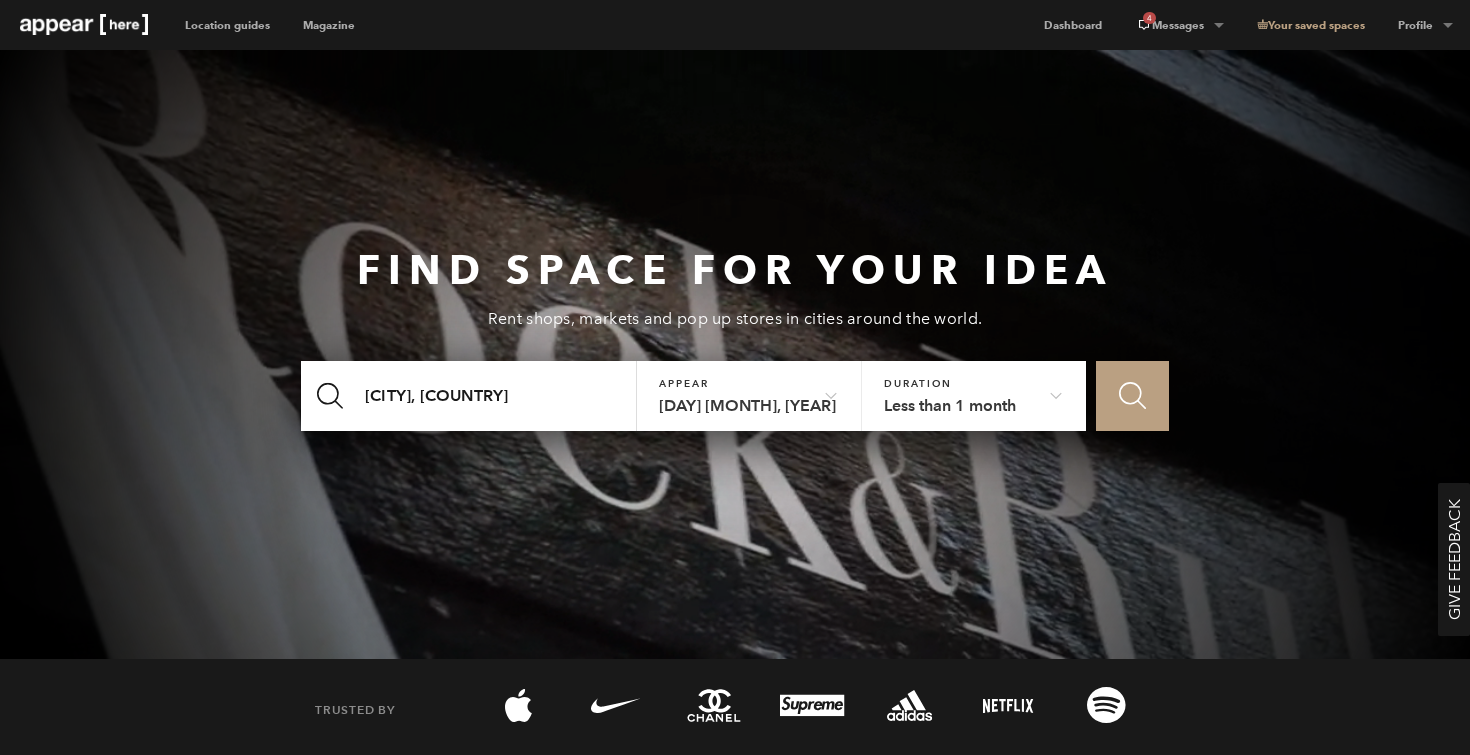 click on "Icon Search" at bounding box center (1132, 395) 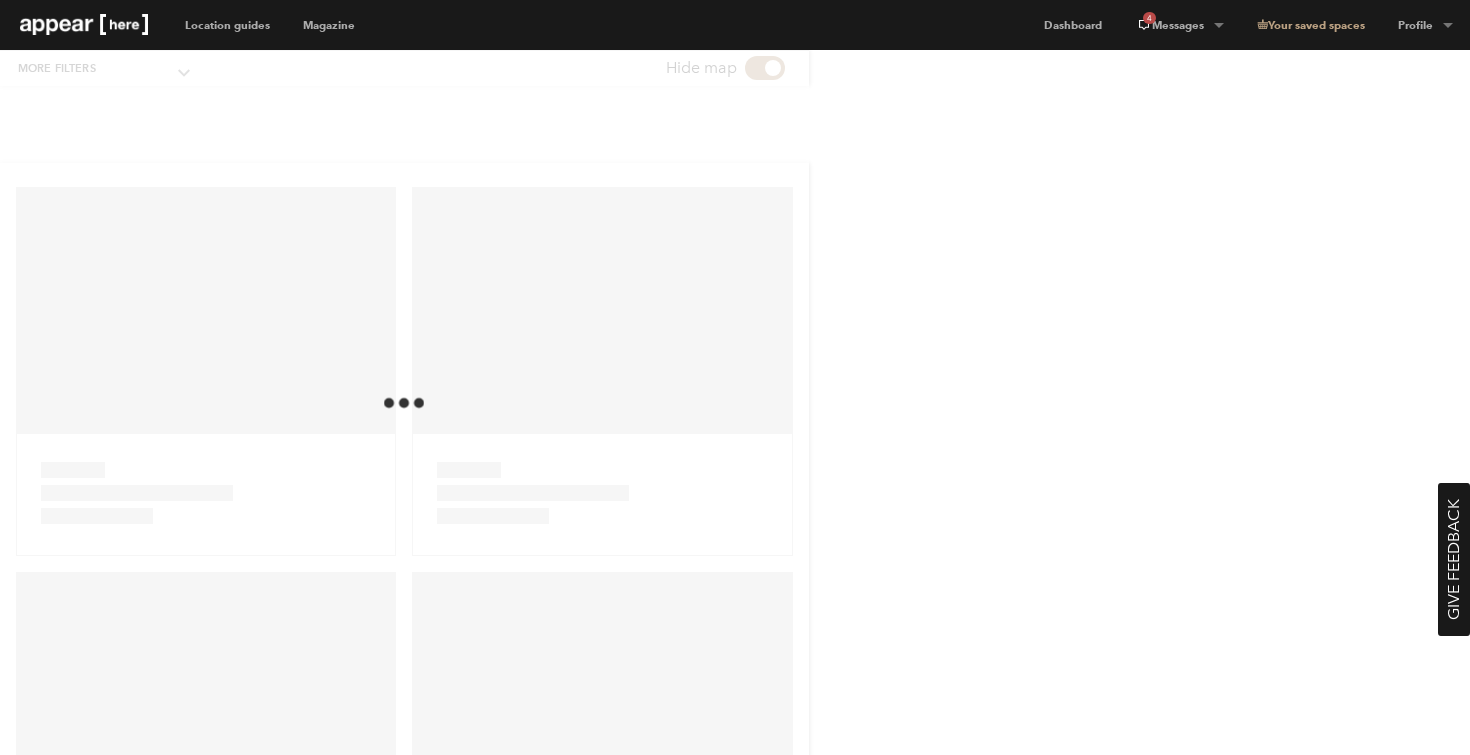 scroll, scrollTop: 0, scrollLeft: 0, axis: both 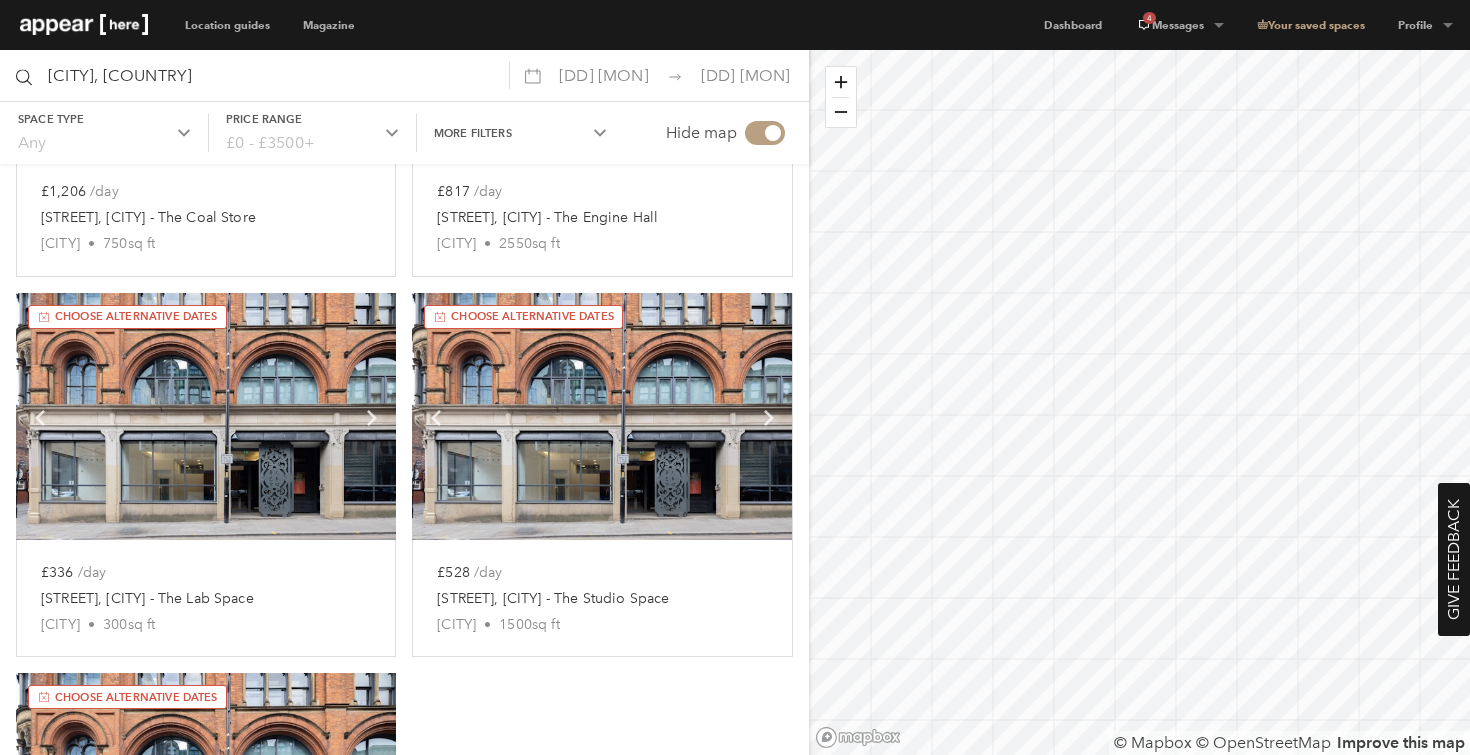 click at bounding box center (206, 416) 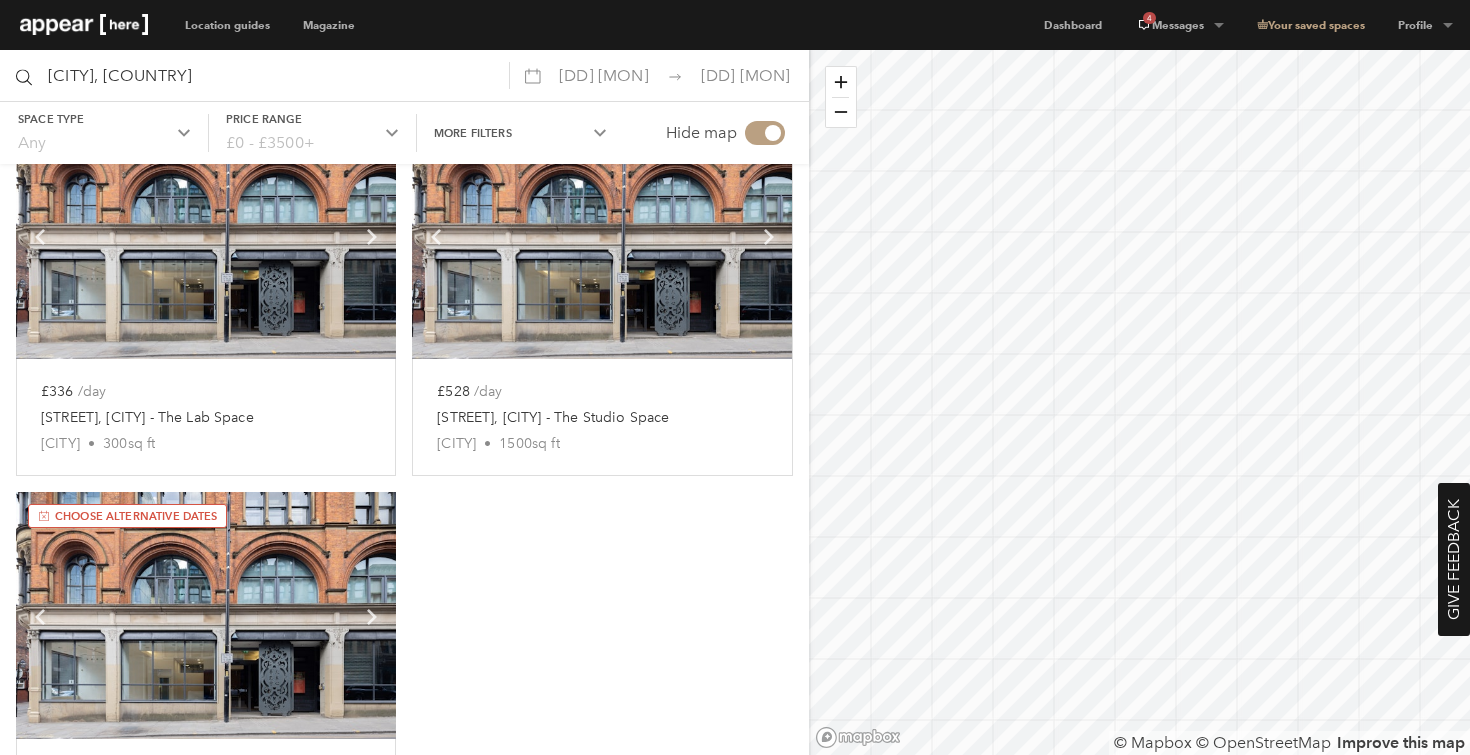 scroll, scrollTop: 2845, scrollLeft: 0, axis: vertical 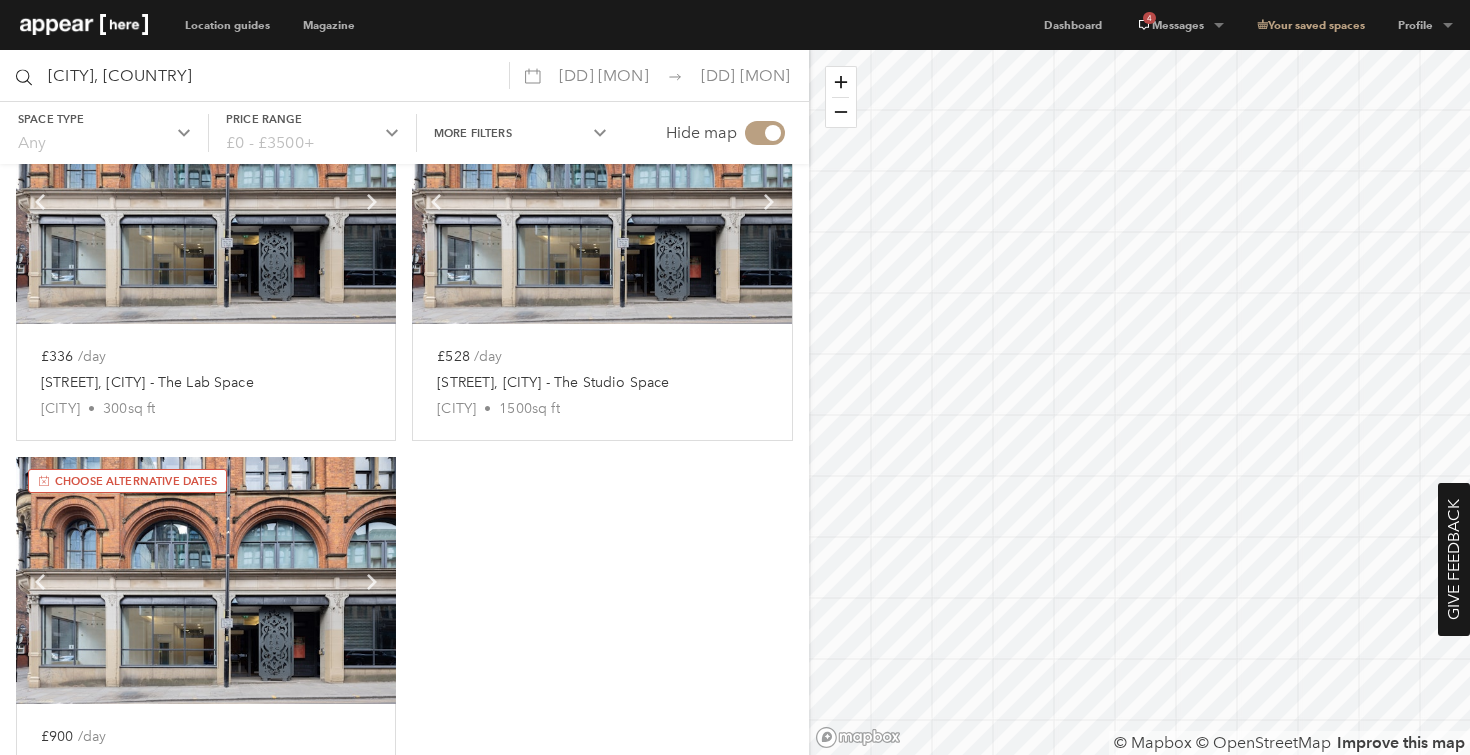 click at bounding box center [206, 580] 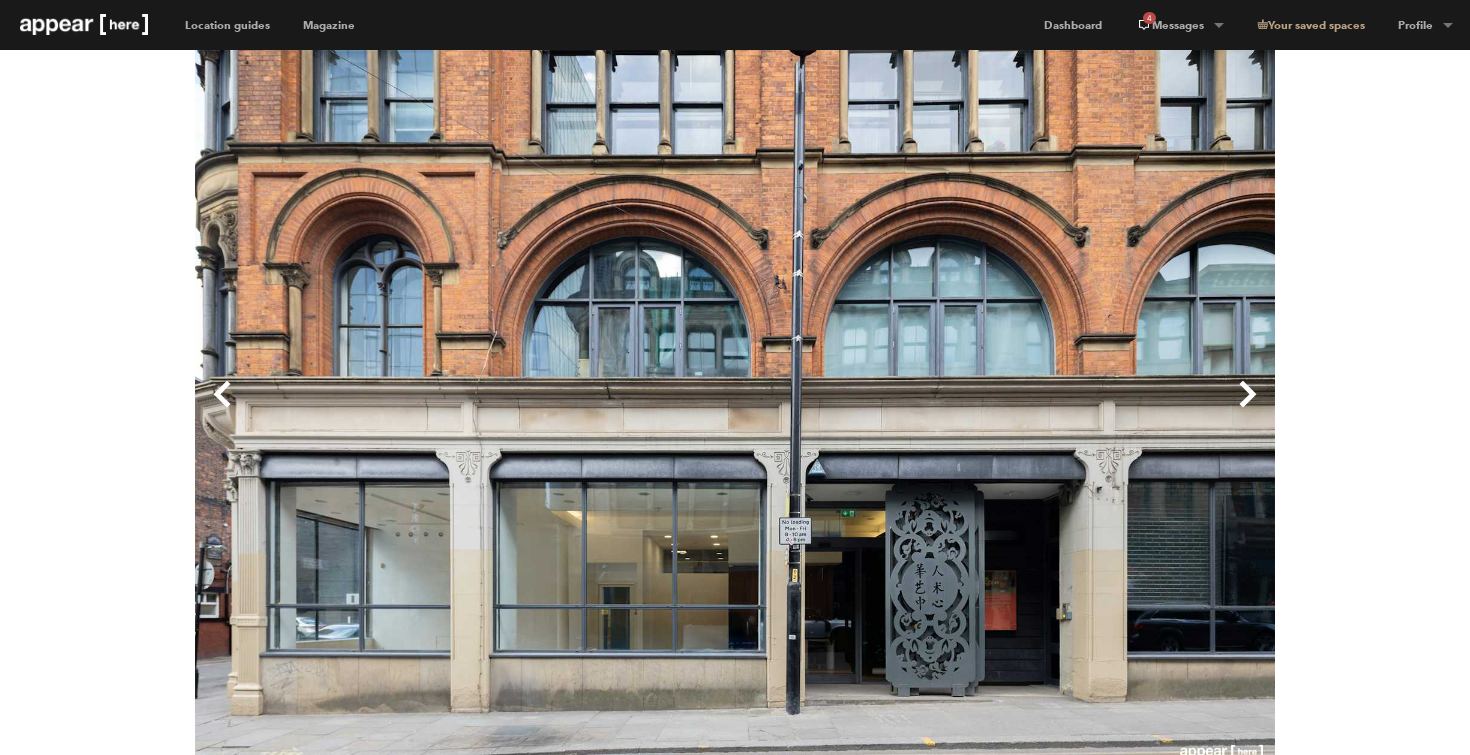 scroll, scrollTop: 0, scrollLeft: 0, axis: both 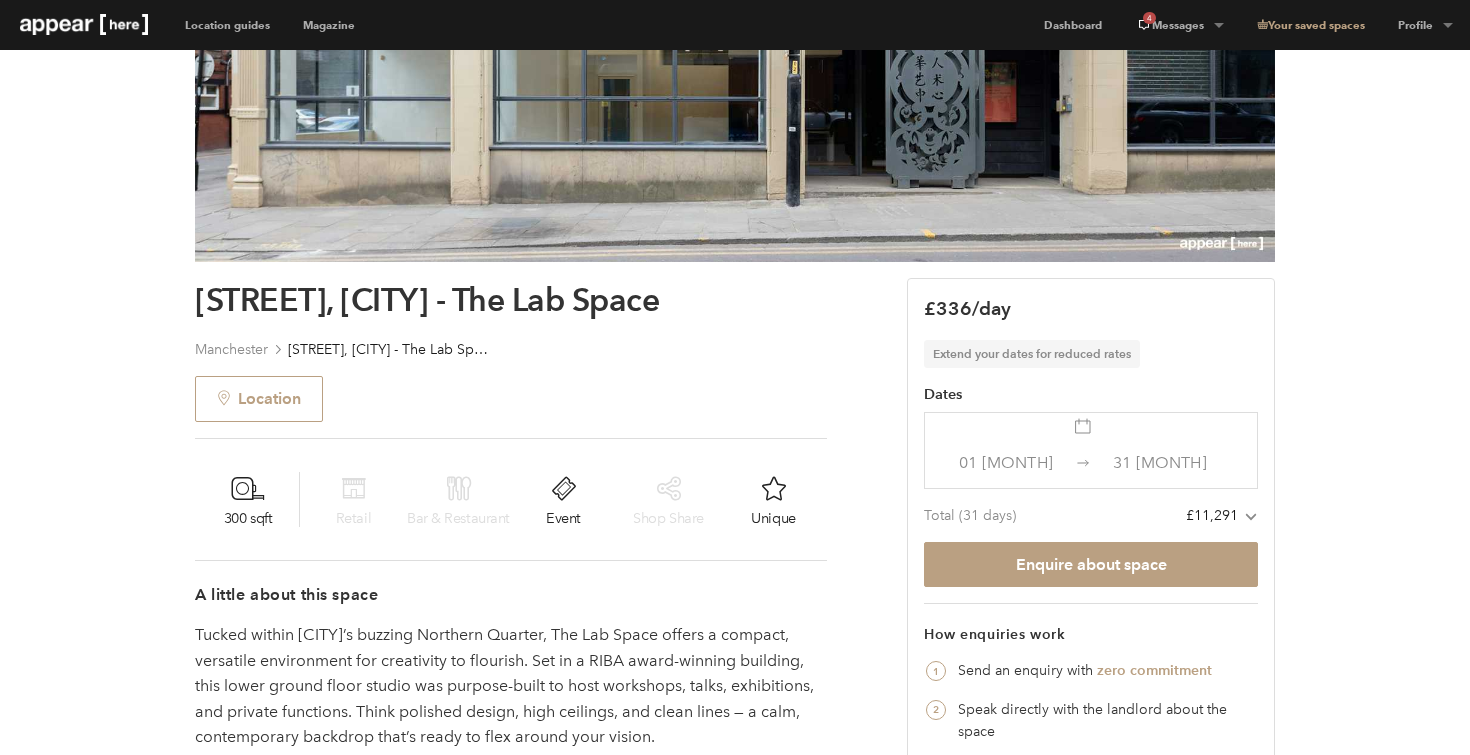 click on "[NUMBER] [MONTH]" at bounding box center [1006, 462] 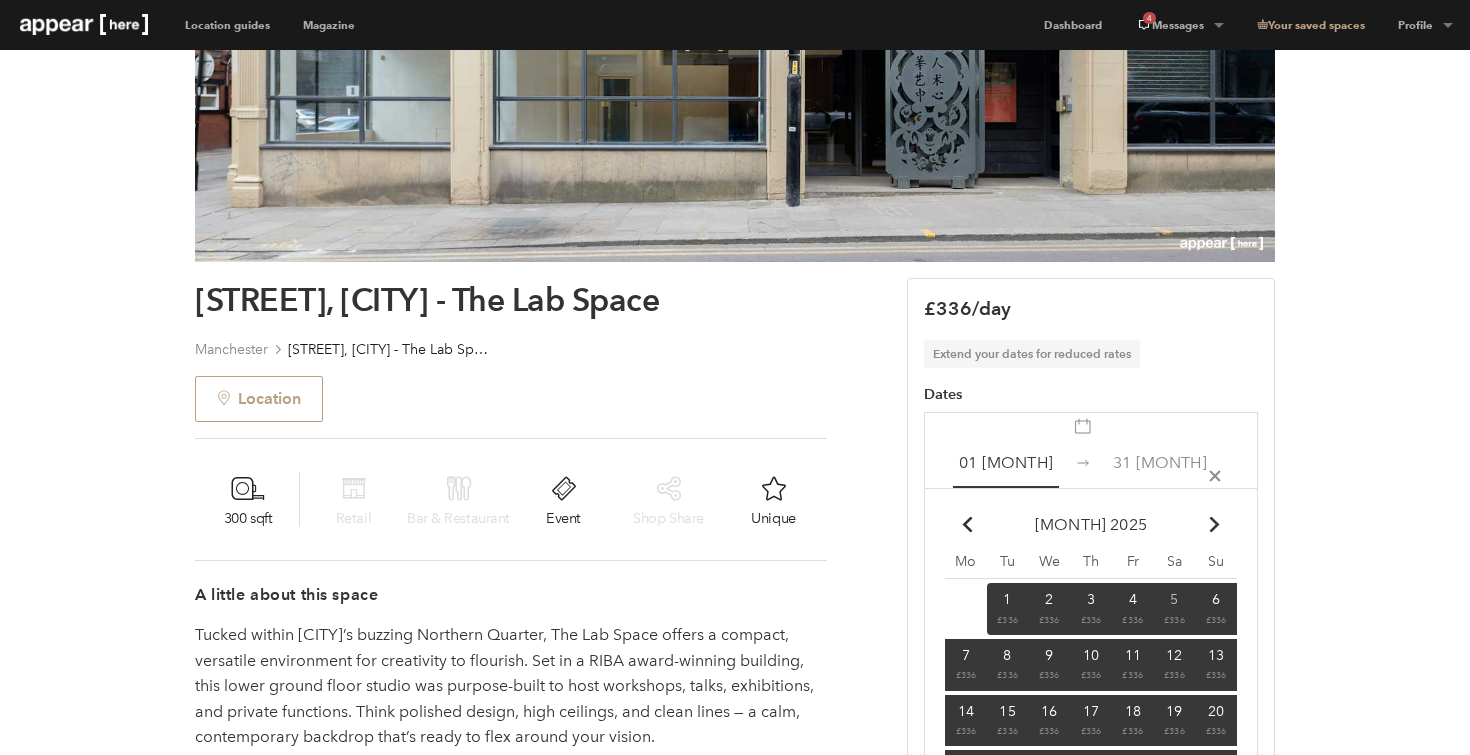 click on "Chevron-up Go to next month" at bounding box center [966, 524] 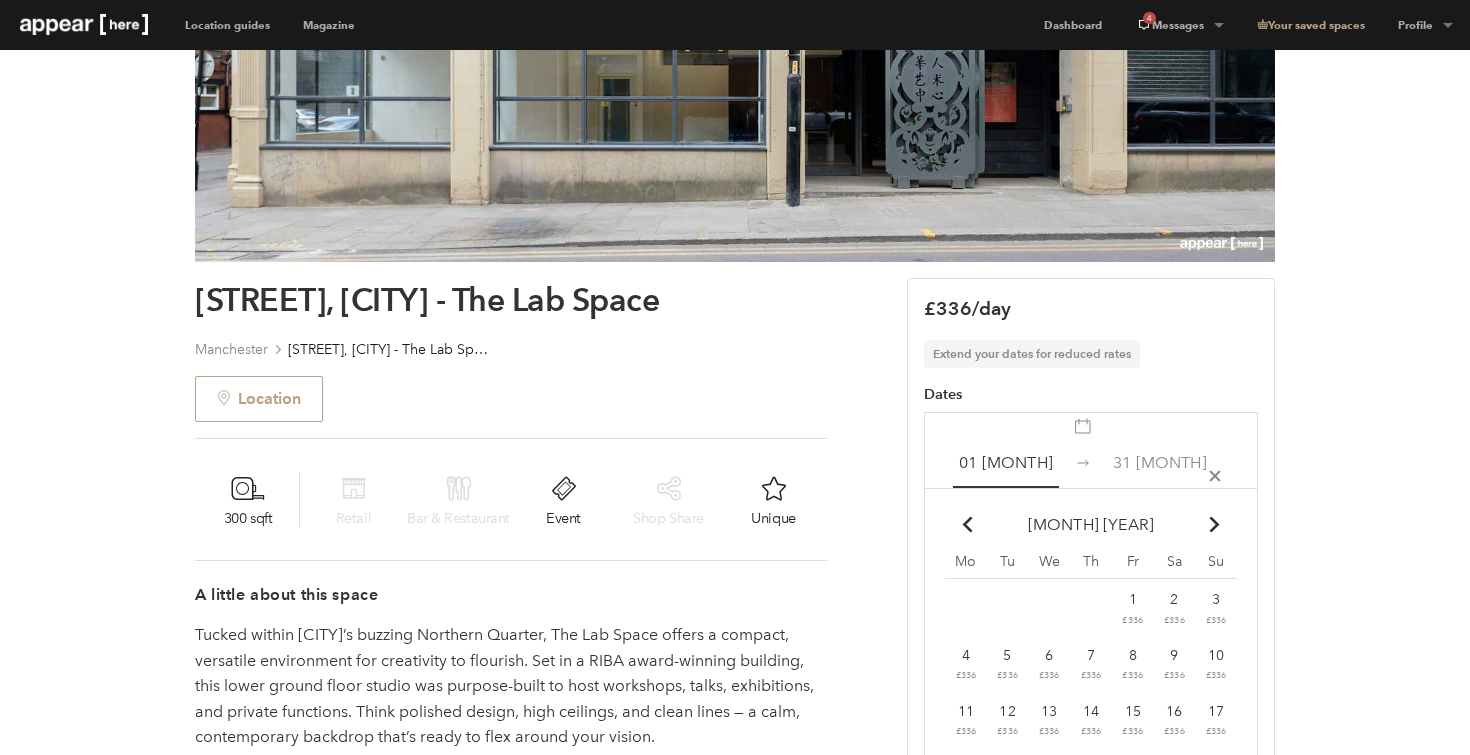 click on "Chevron-up Go to next month" at bounding box center (966, 524) 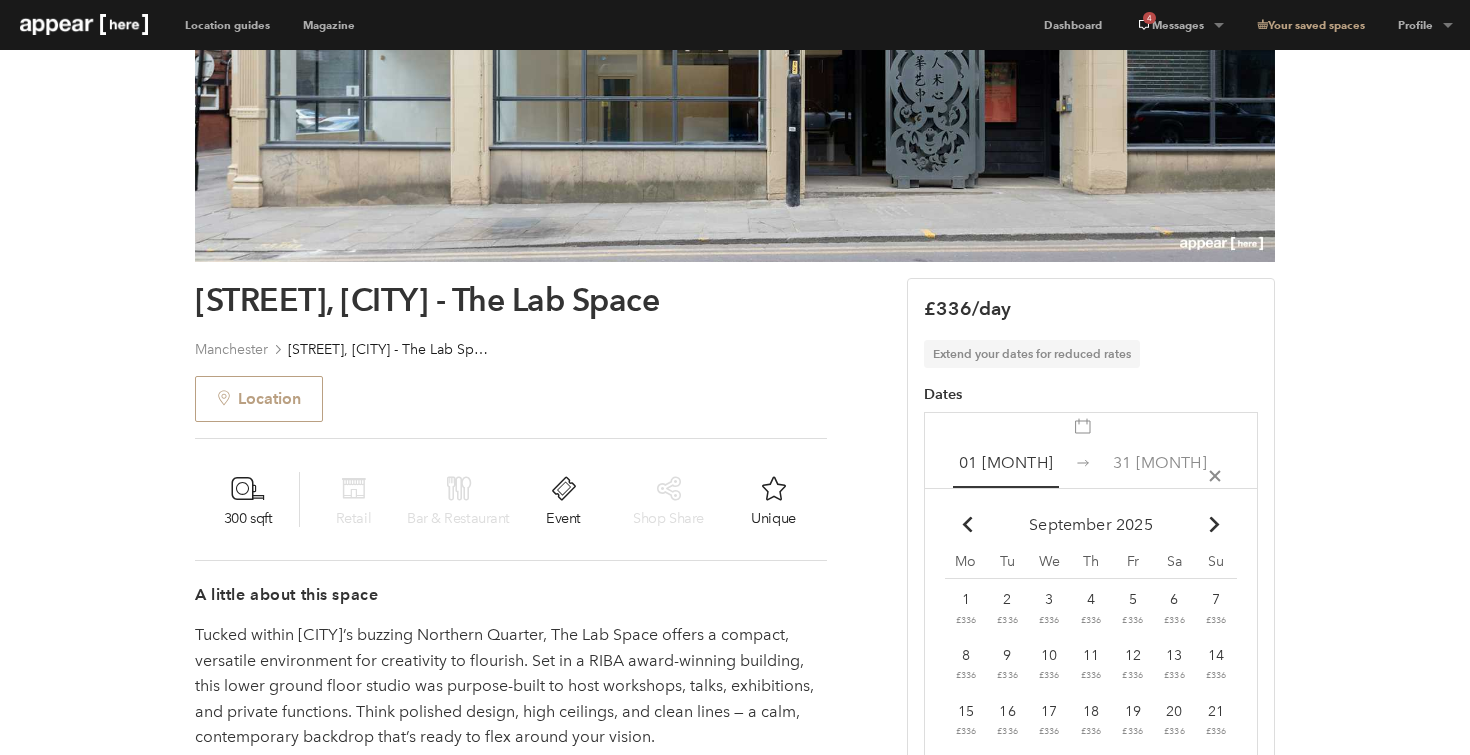 click on "£336" at bounding box center (966, 620) 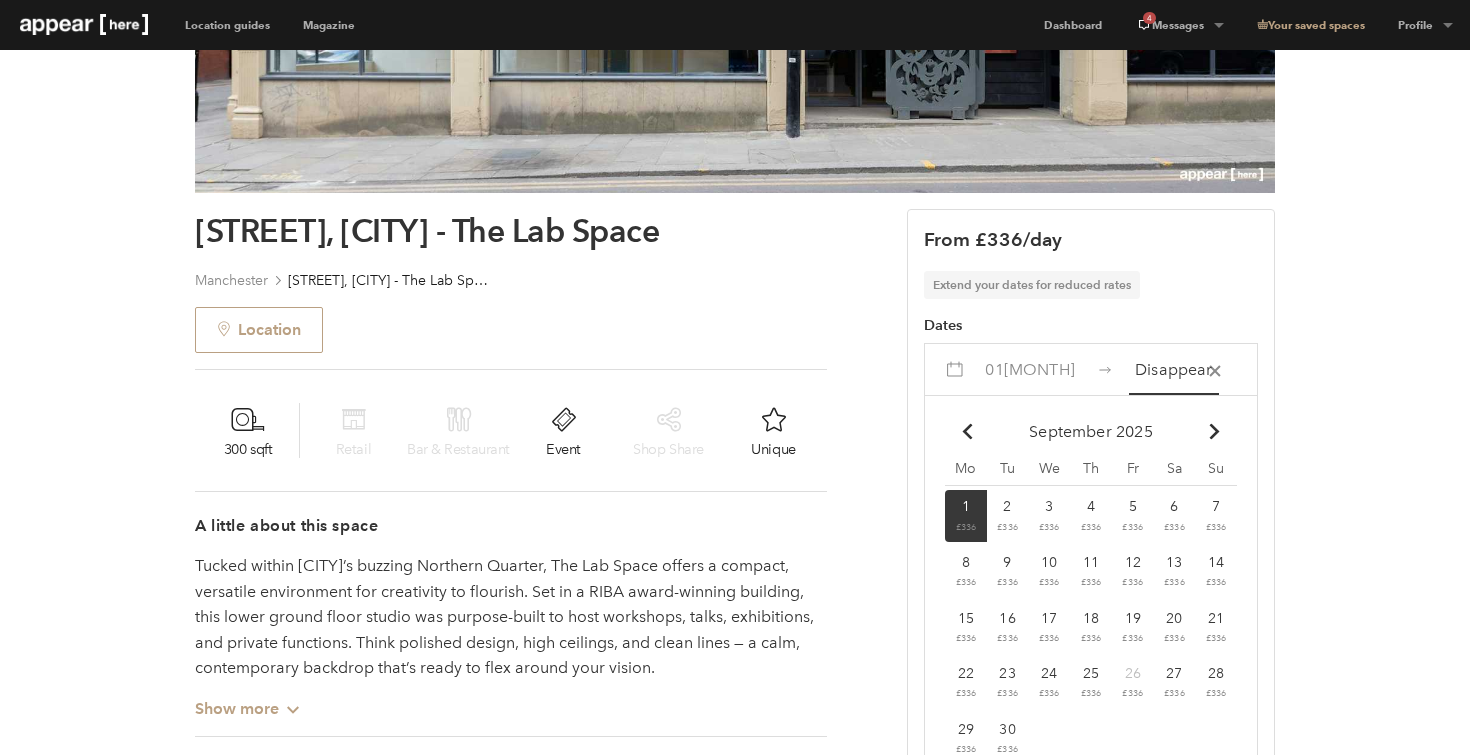 scroll, scrollTop: 665, scrollLeft: 0, axis: vertical 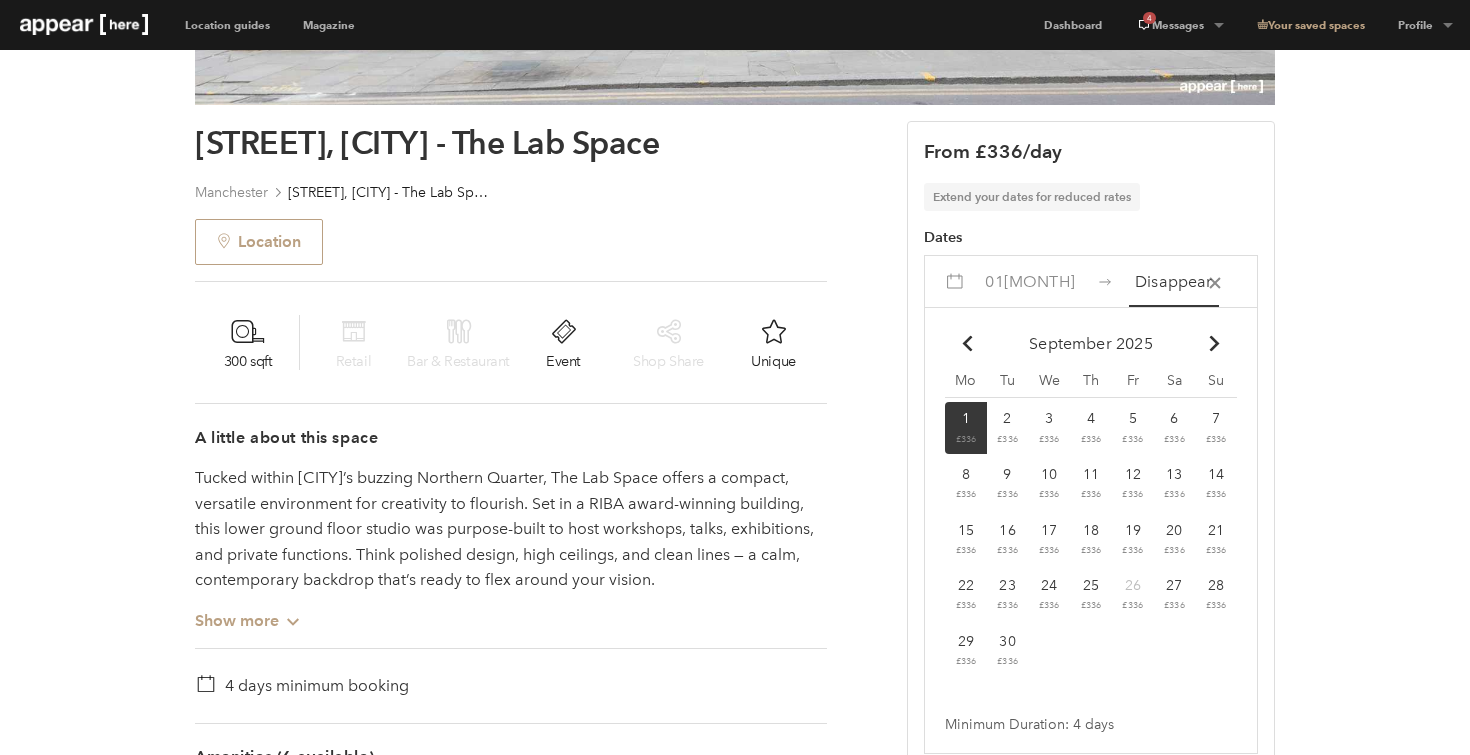 click on "£336" at bounding box center [966, 439] 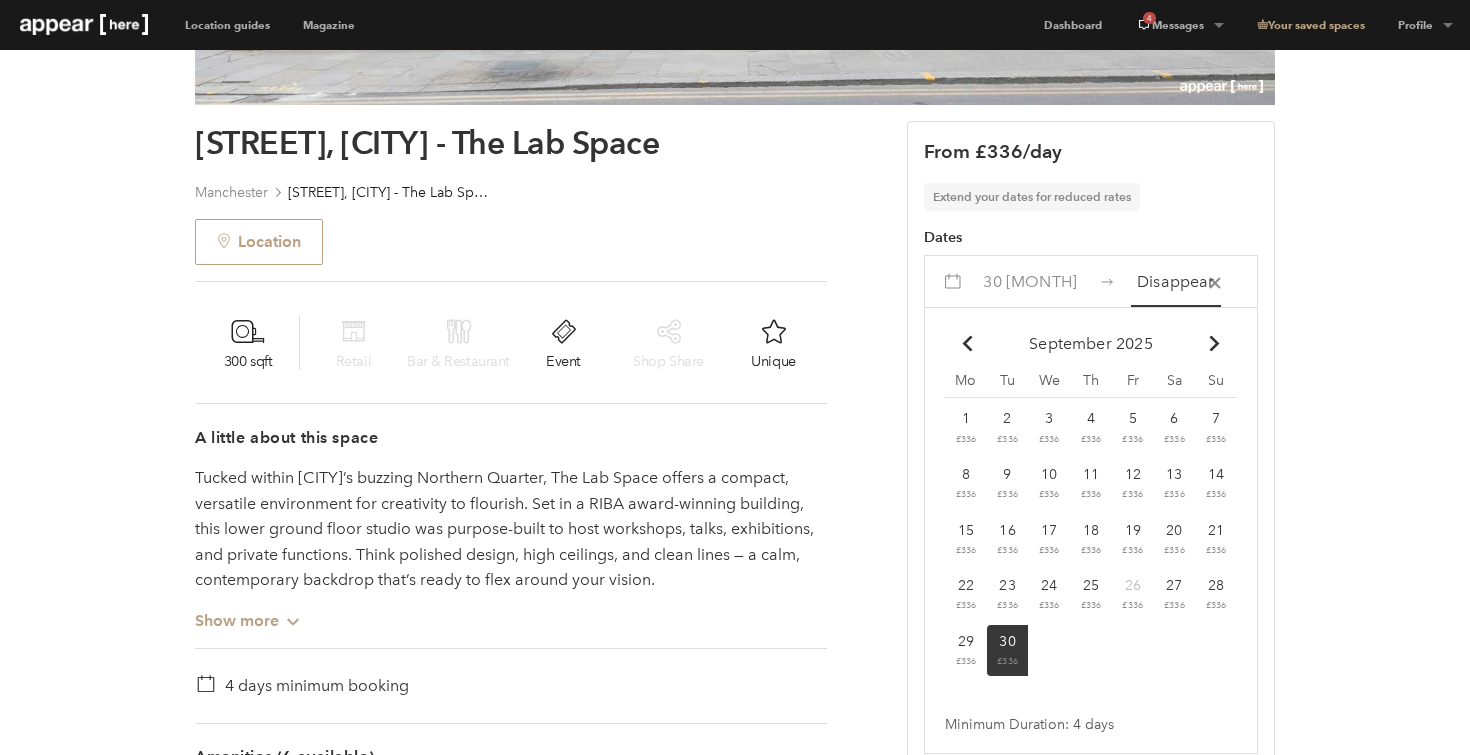click on "1" at bounding box center (966, 418) 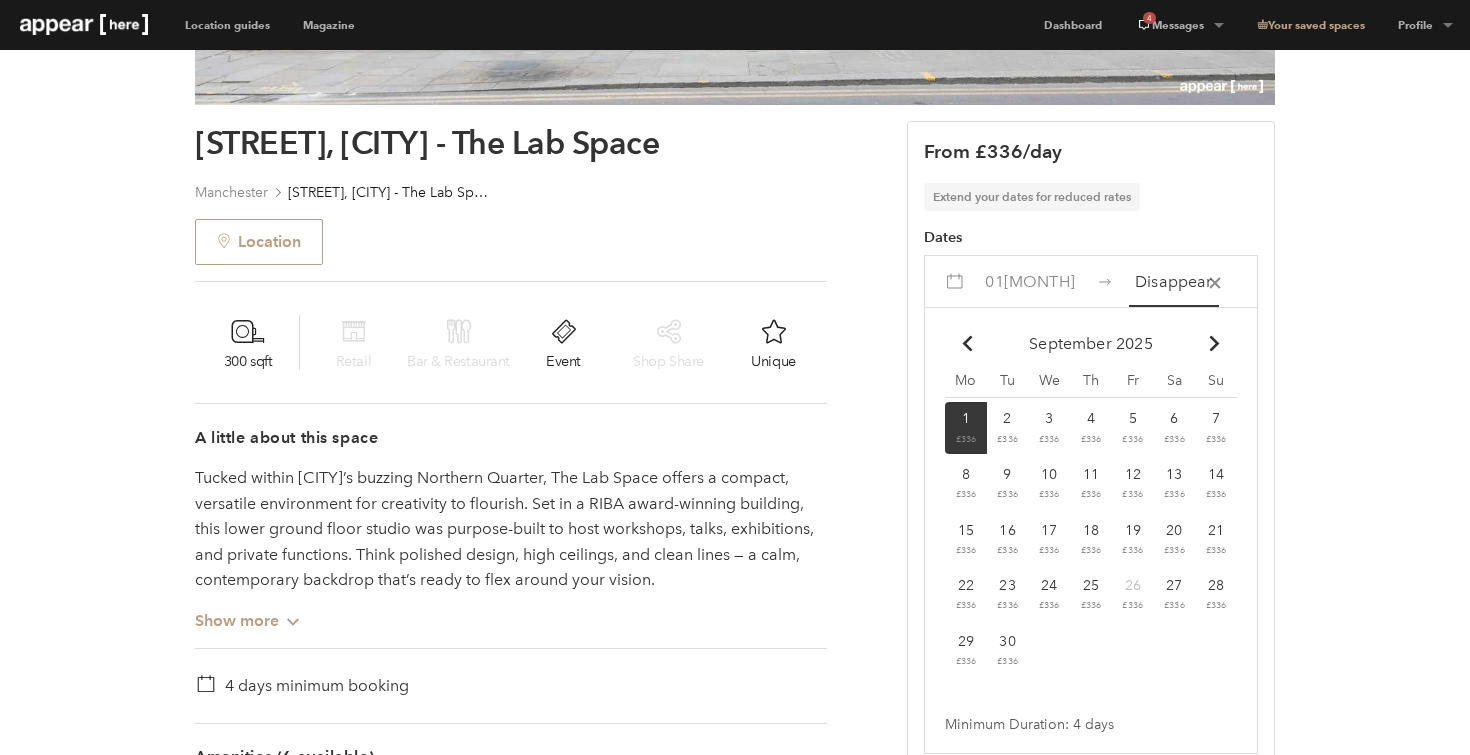 click on "Previous   Next Thomas Street, Manchester - The Lab Space Manchester Thomas Street, Manchester - The Lab Space
Location 300   sqft Retail Bar & Restaurant Event Shop Share Unique A little about this space Tucked within Manchester’s buzzing Northern Quarter, The Lab Space offers a compact, versatile environment for creativity to flourish. Set in a RIBA award-winning building, this lower ground floor studio was purpose-built to host workshops, talks, exhibitions, and private functions. Think polished design, high ceilings, and clean lines — a calm, contemporary backdrop that’s ready to flex around your vision.
Show more Chevron-up 4 days minimum booking Amenities (6 available) Lighting Wheelchair accessible Wifi Heating Toilets Security system Show more Chevron-up The local area © Mapbox   © OpenStreetMap   Improve this map Home truths Opening hours Monday to Friday:   9:00 am  -  6:00 pm Weekend:   9:00 am  -  6:00 pm Space rules Similar spaces Chevron-up Show previous slide Chevron-up" at bounding box center [735, 946] 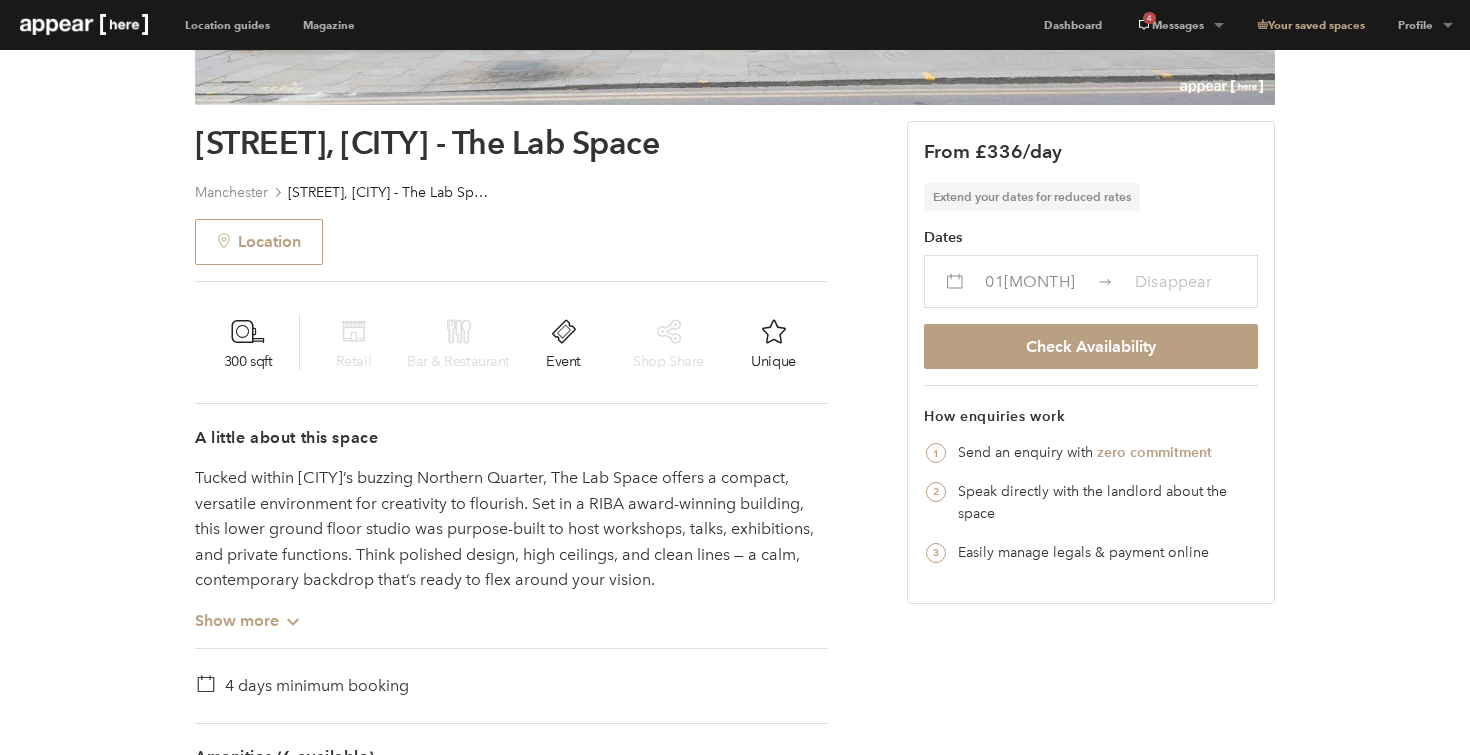 click on "Disappear" at bounding box center [1174, 281] 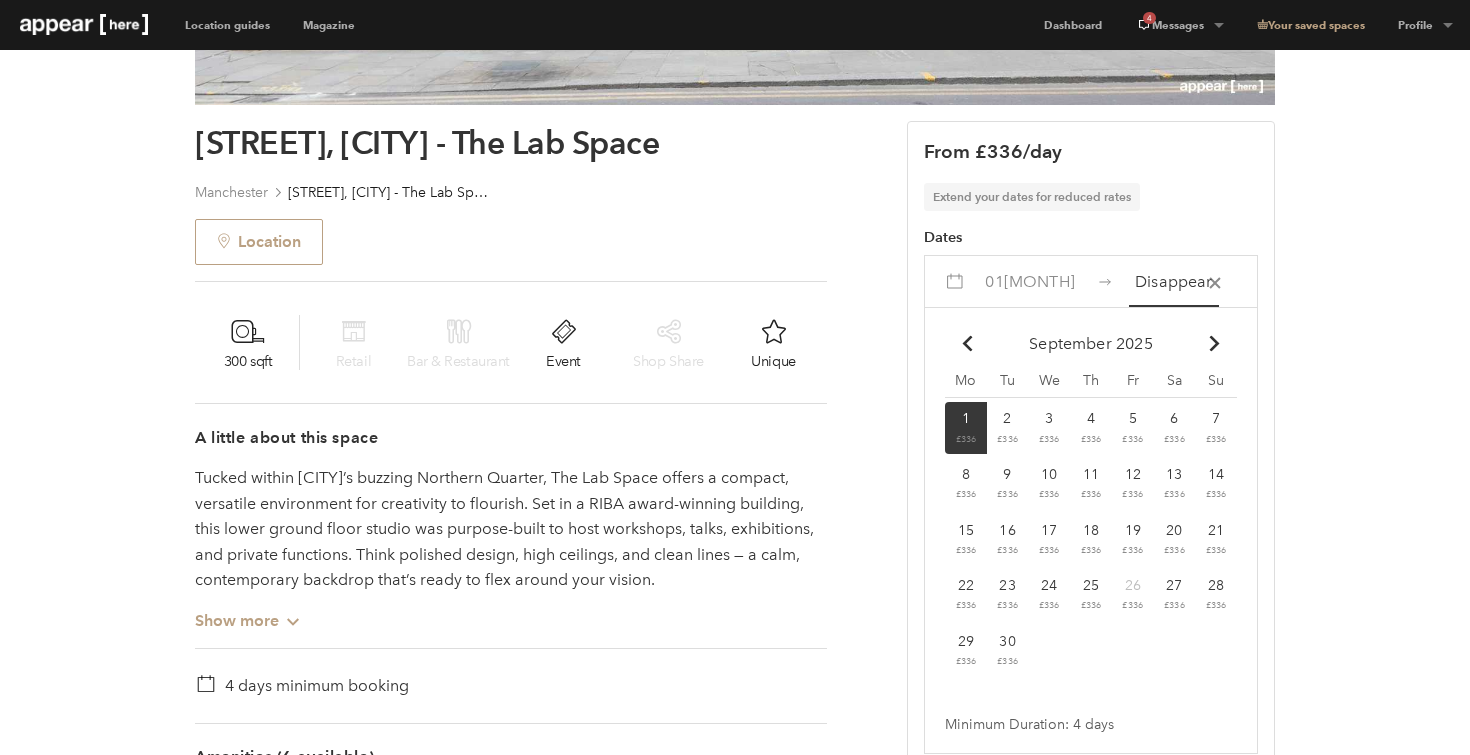 click on "30 £336" at bounding box center [966, 428] 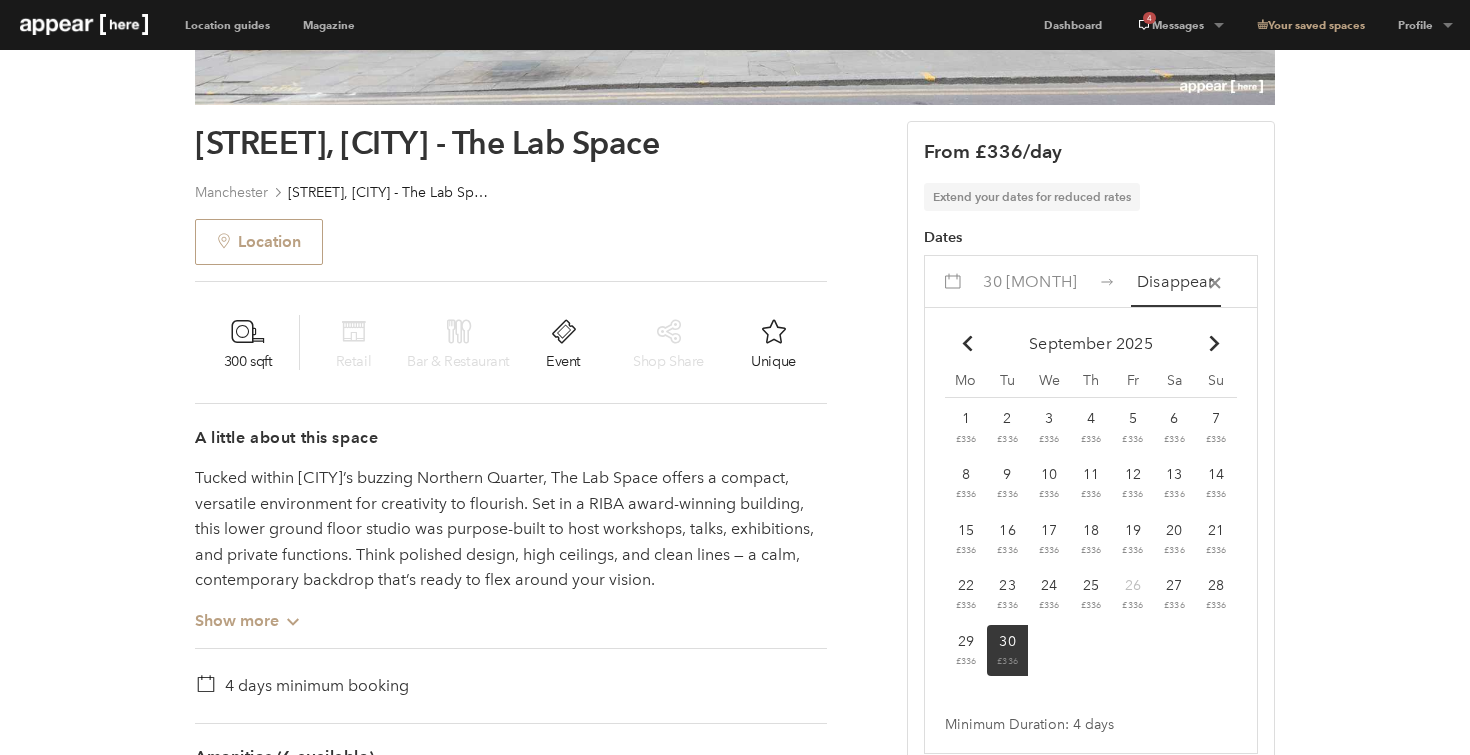 click on "£336" at bounding box center [966, 439] 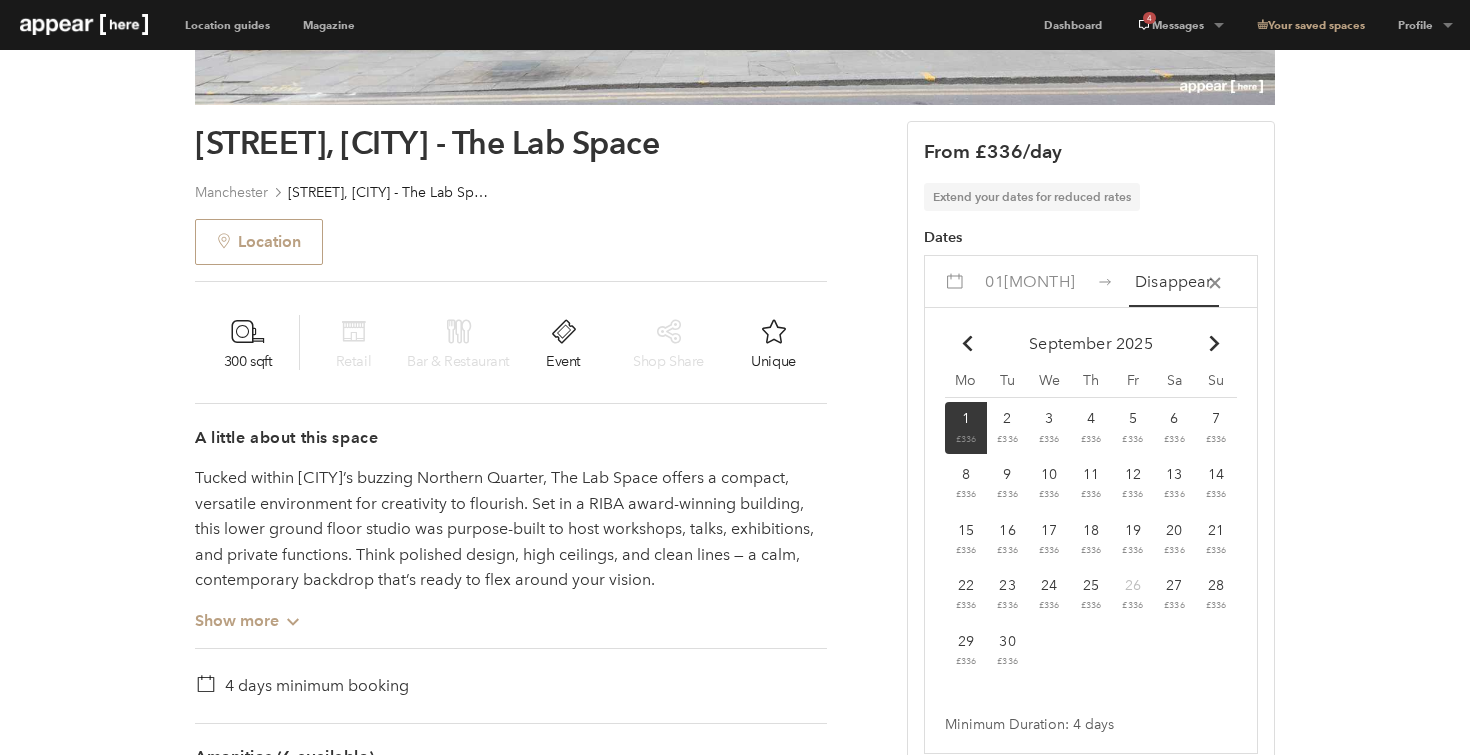 click on "Disappear" at bounding box center (1174, 281) 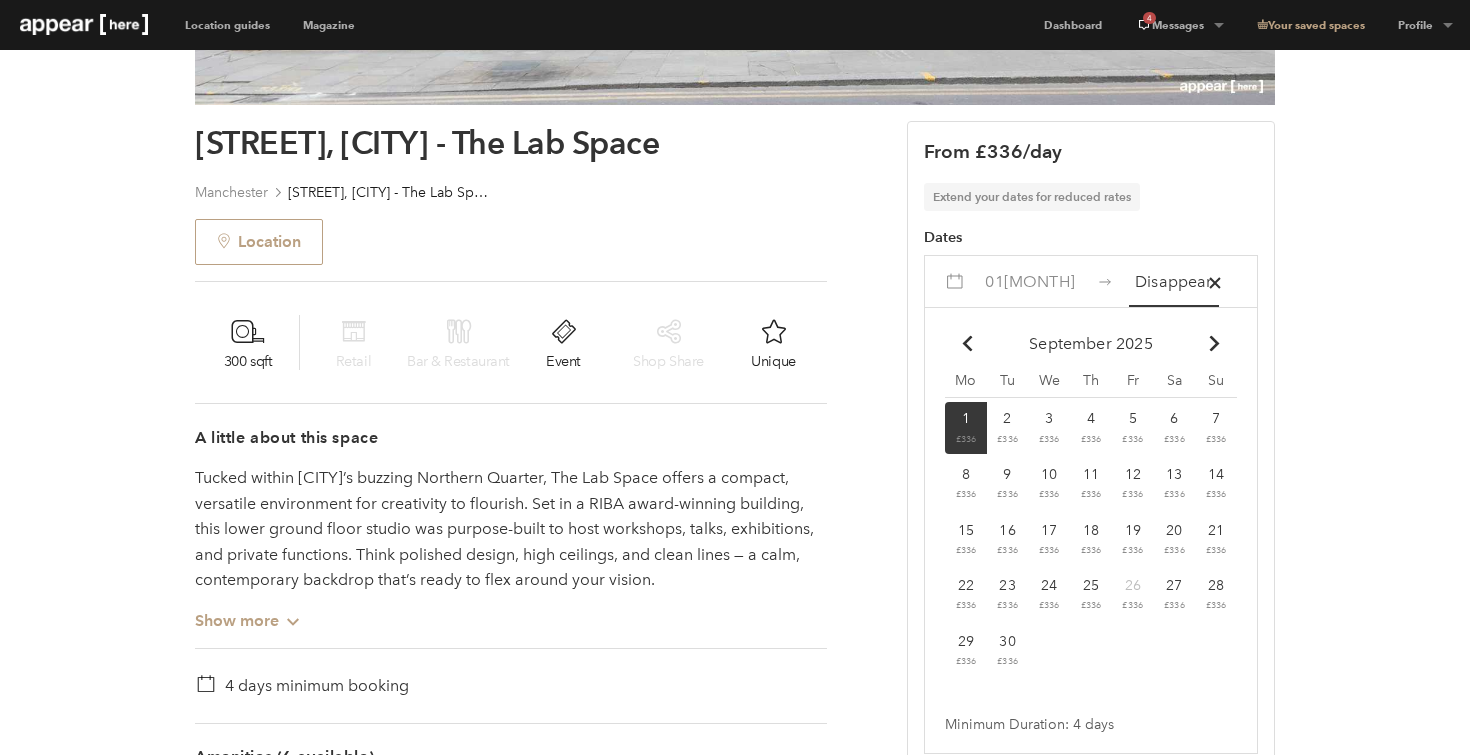 click at bounding box center [1214, 282] 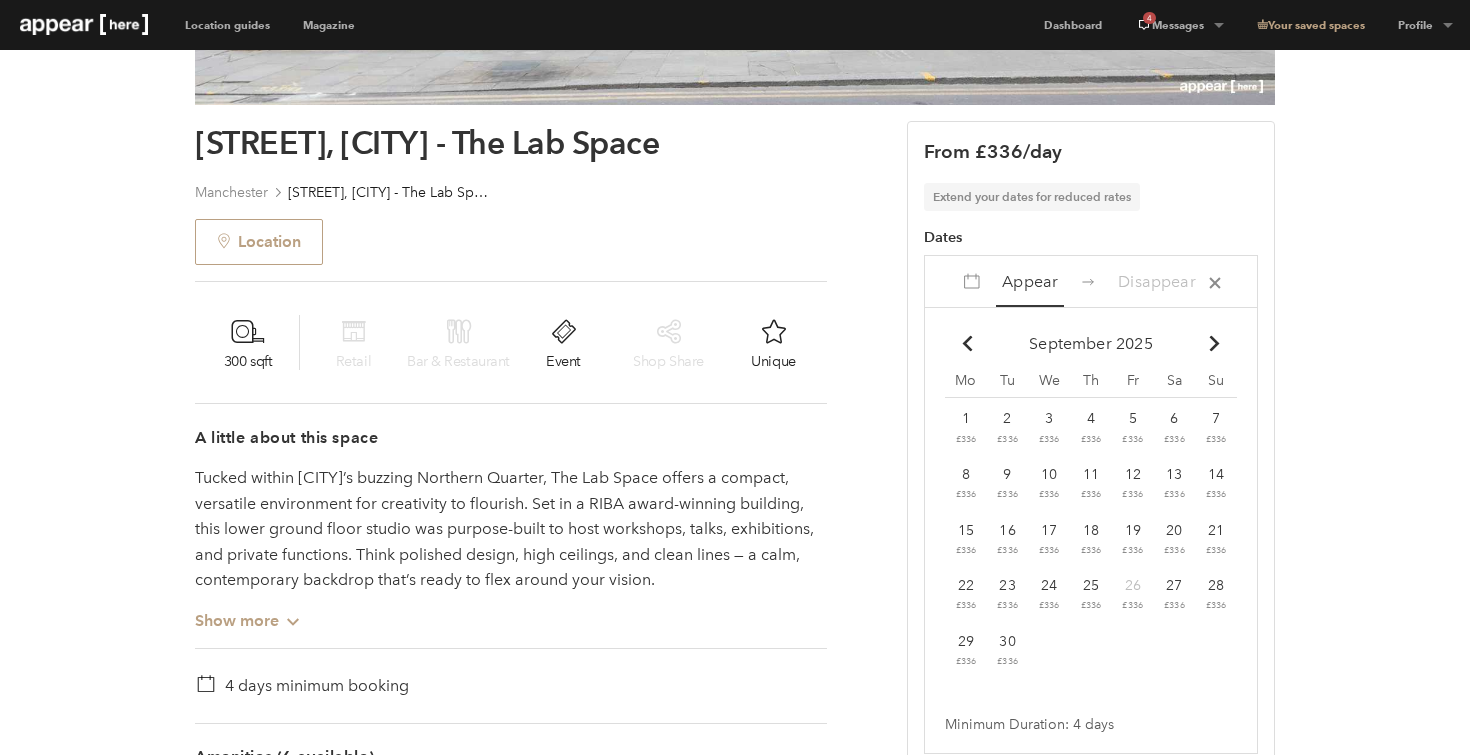click on "Appear" at bounding box center (1030, 281) 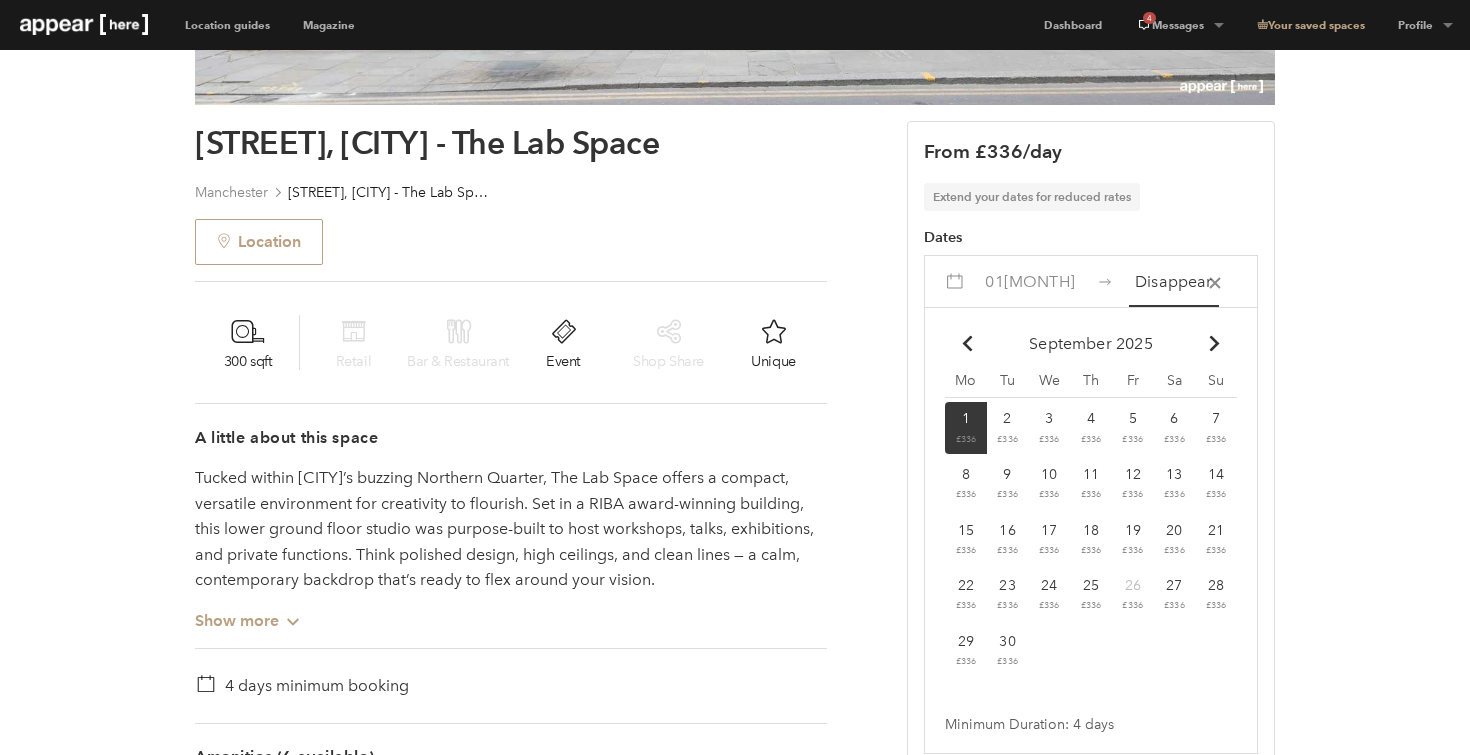 click on "£336" at bounding box center [966, 439] 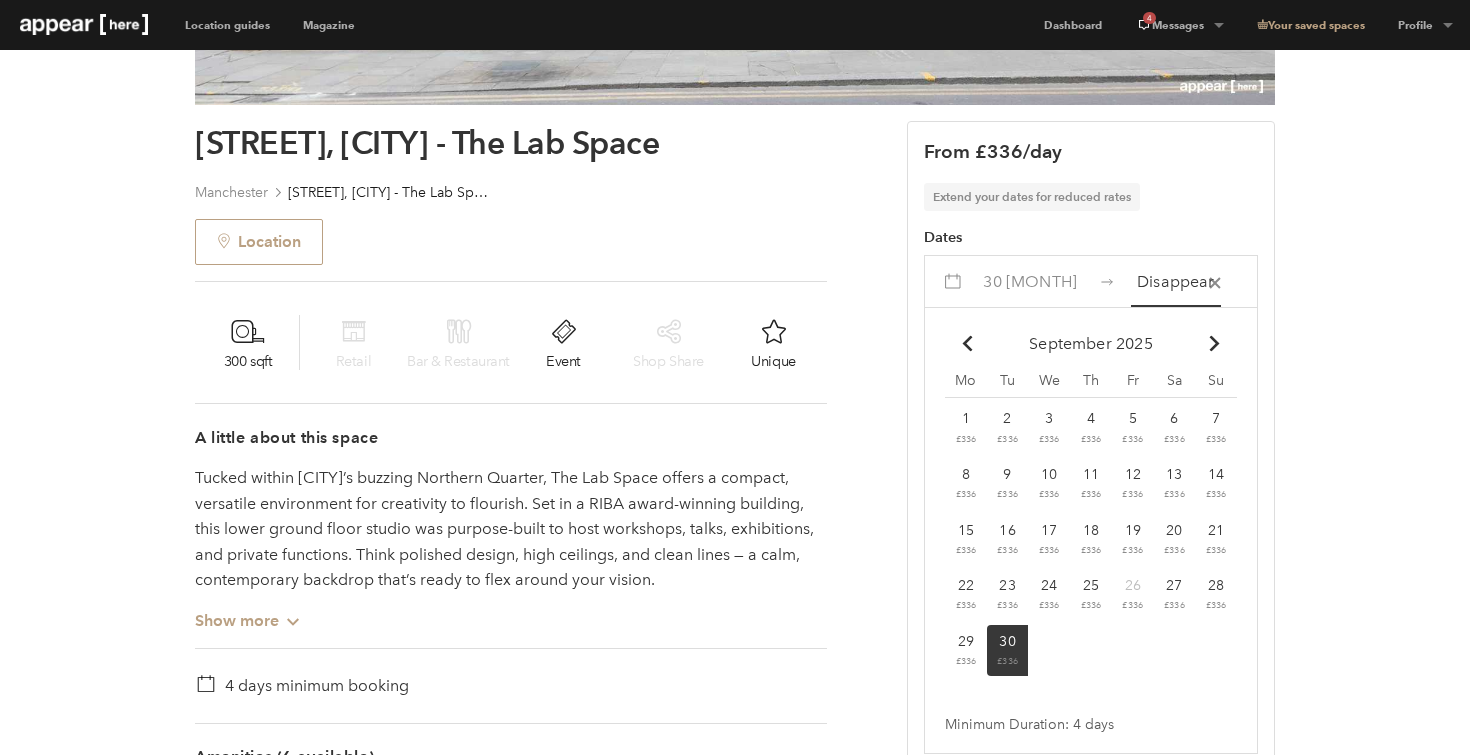 click on "Previous   Next Thomas Street, Manchester - The Lab Space Manchester Thomas Street, Manchester - The Lab Space
Location 300   sqft Retail Bar & Restaurant Event Shop Share Unique A little about this space Tucked within Manchester’s buzzing Northern Quarter, The Lab Space offers a compact, versatile environment for creativity to flourish. Set in a RIBA award-winning building, this lower ground floor studio was purpose-built to host workshops, talks, exhibitions, and private functions. Think polished design, high ceilings, and clean lines — a calm, contemporary backdrop that’s ready to flex around your vision.
Show more Chevron-up 4 days minimum booking Amenities (6 available) Lighting Wheelchair accessible Wifi Heating Toilets Security system Show more Chevron-up The local area © Mapbox   © OpenStreetMap   Improve this map Home truths Opening hours Monday to Friday:   9:00 am  -  6:00 pm Weekend:   9:00 am  -  6:00 pm Space rules Similar spaces Chevron-up Show previous slide Chevron-up" at bounding box center (735, 946) 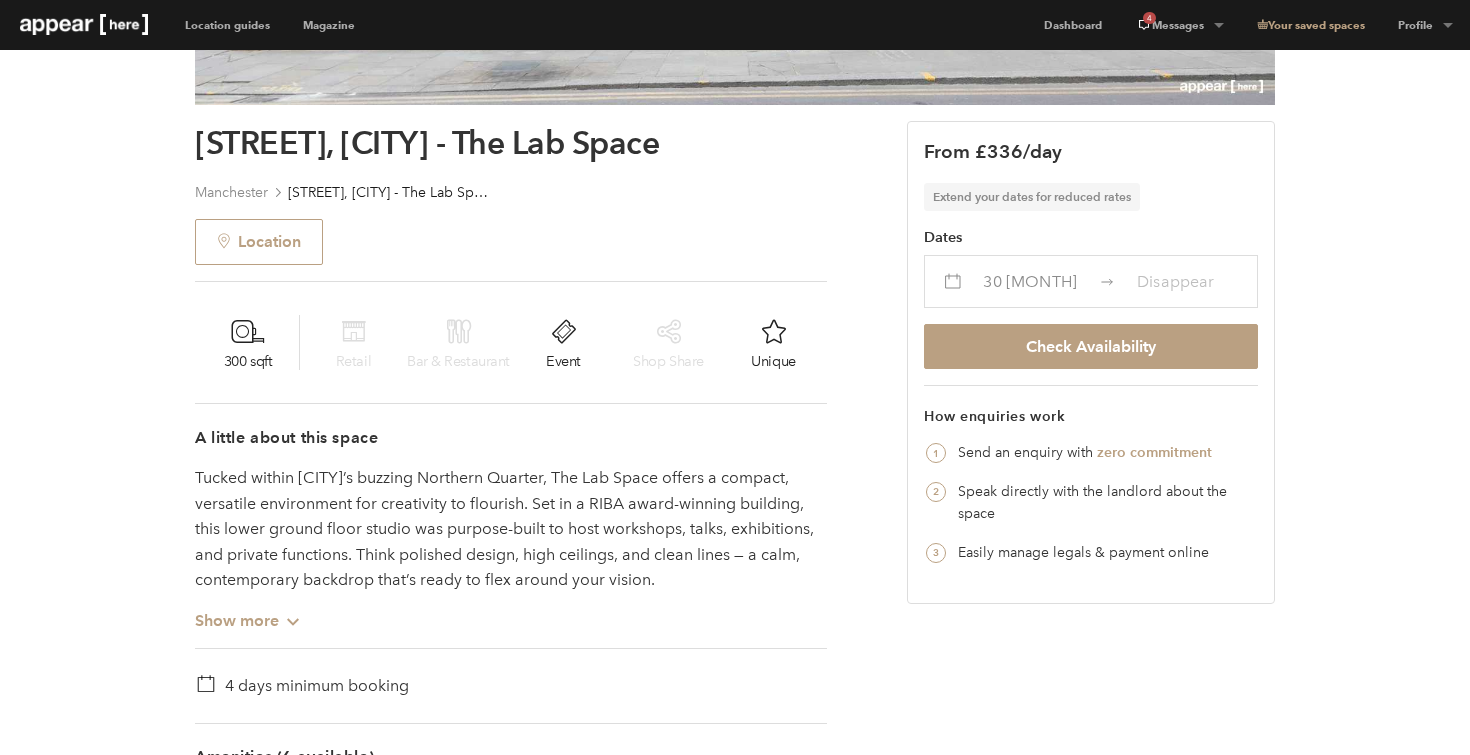 scroll, scrollTop: 693, scrollLeft: 0, axis: vertical 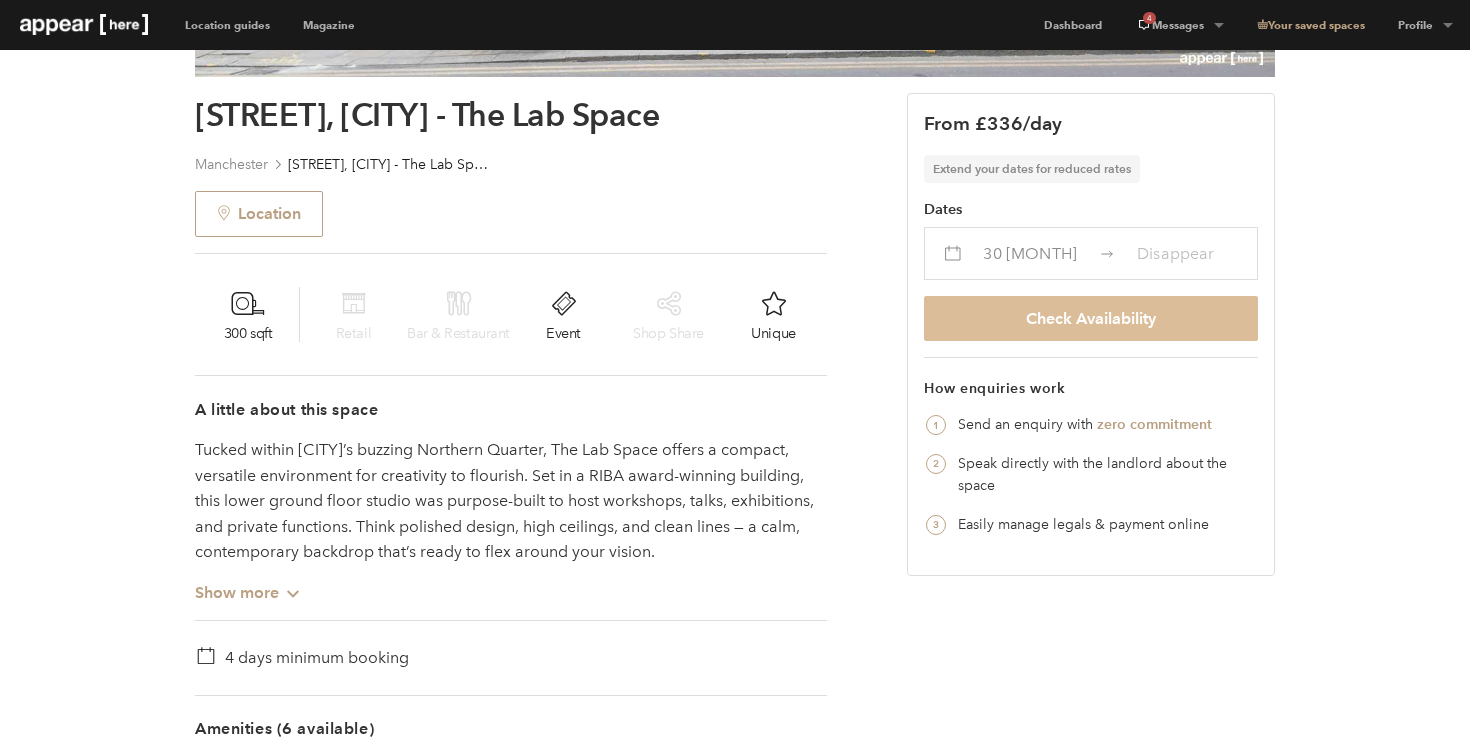 click on "Check Availability" at bounding box center [1091, 318] 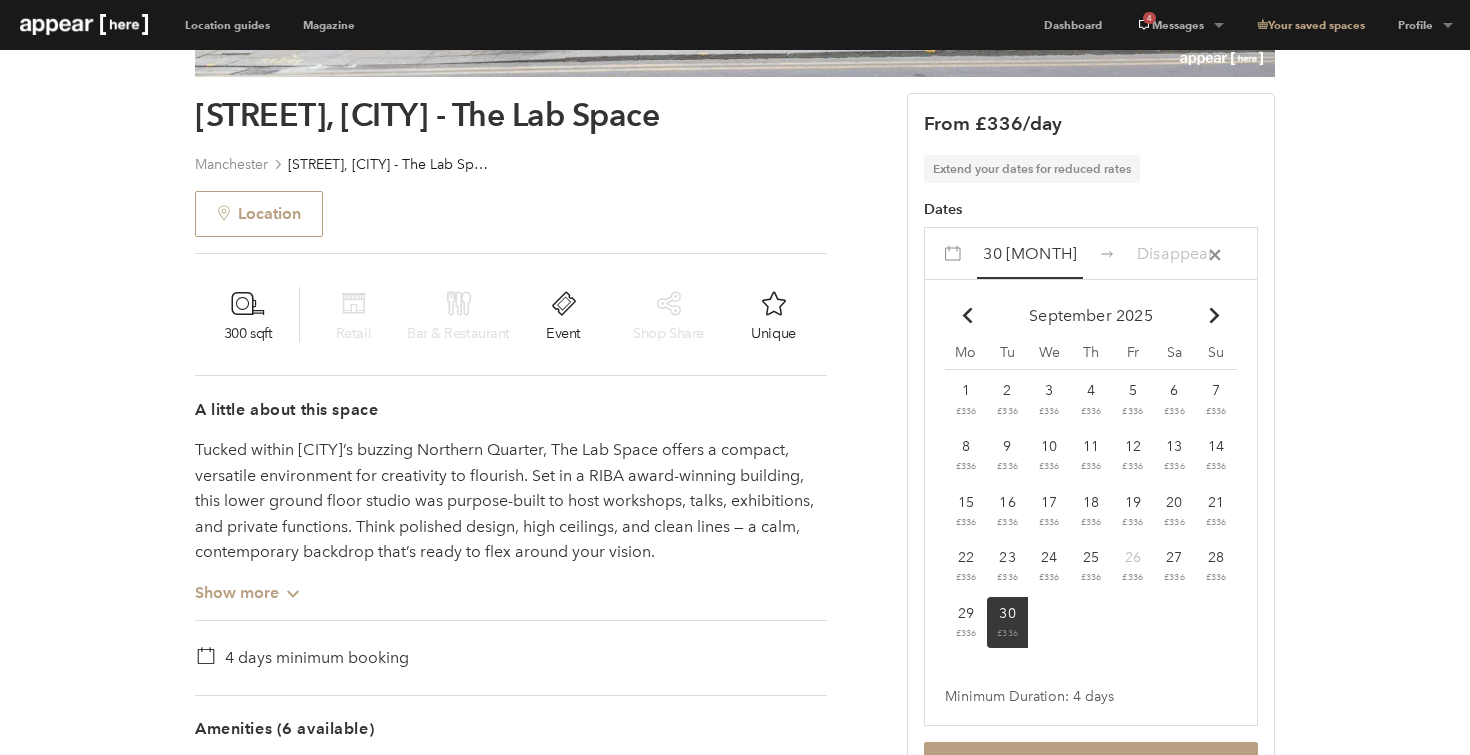 click on "1 £336" at bounding box center (966, 400) 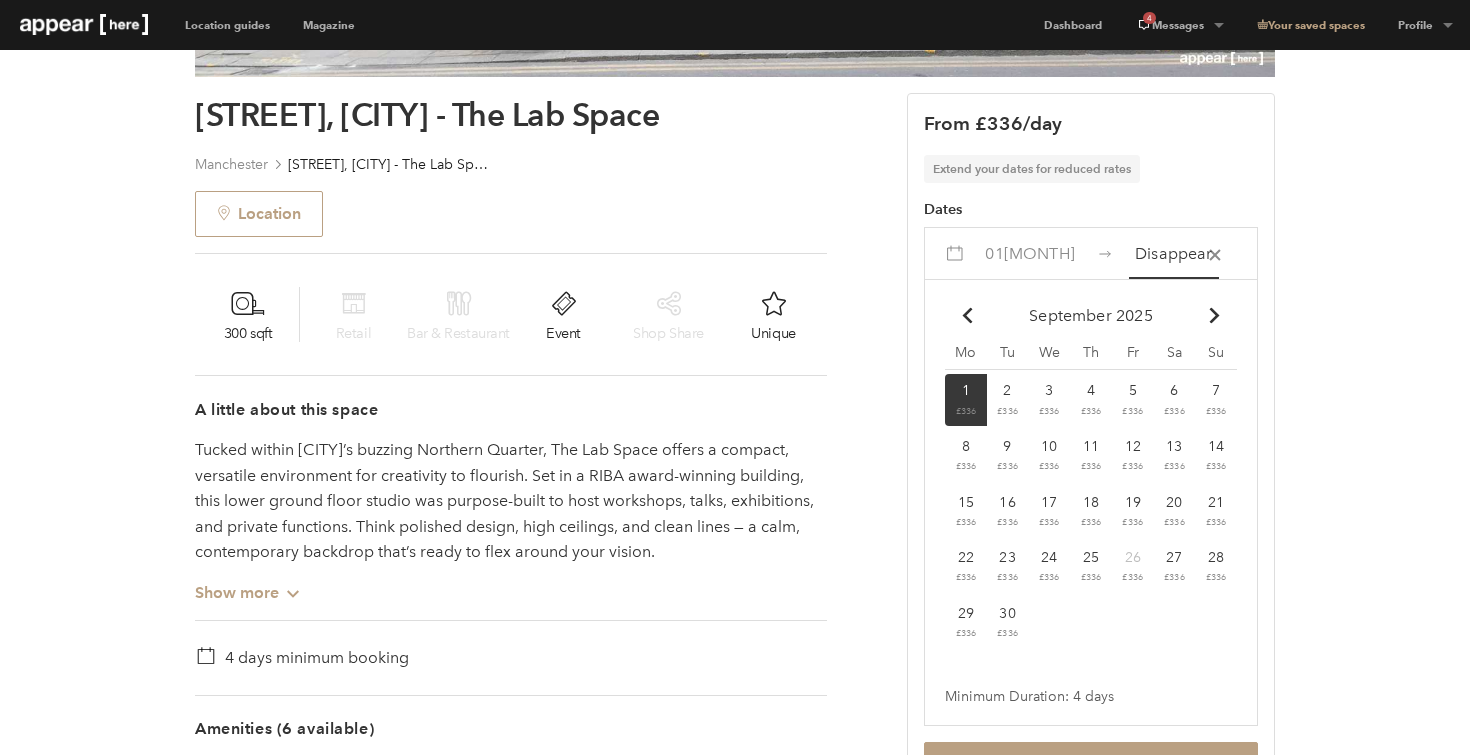 click on "£336" at bounding box center (966, 411) 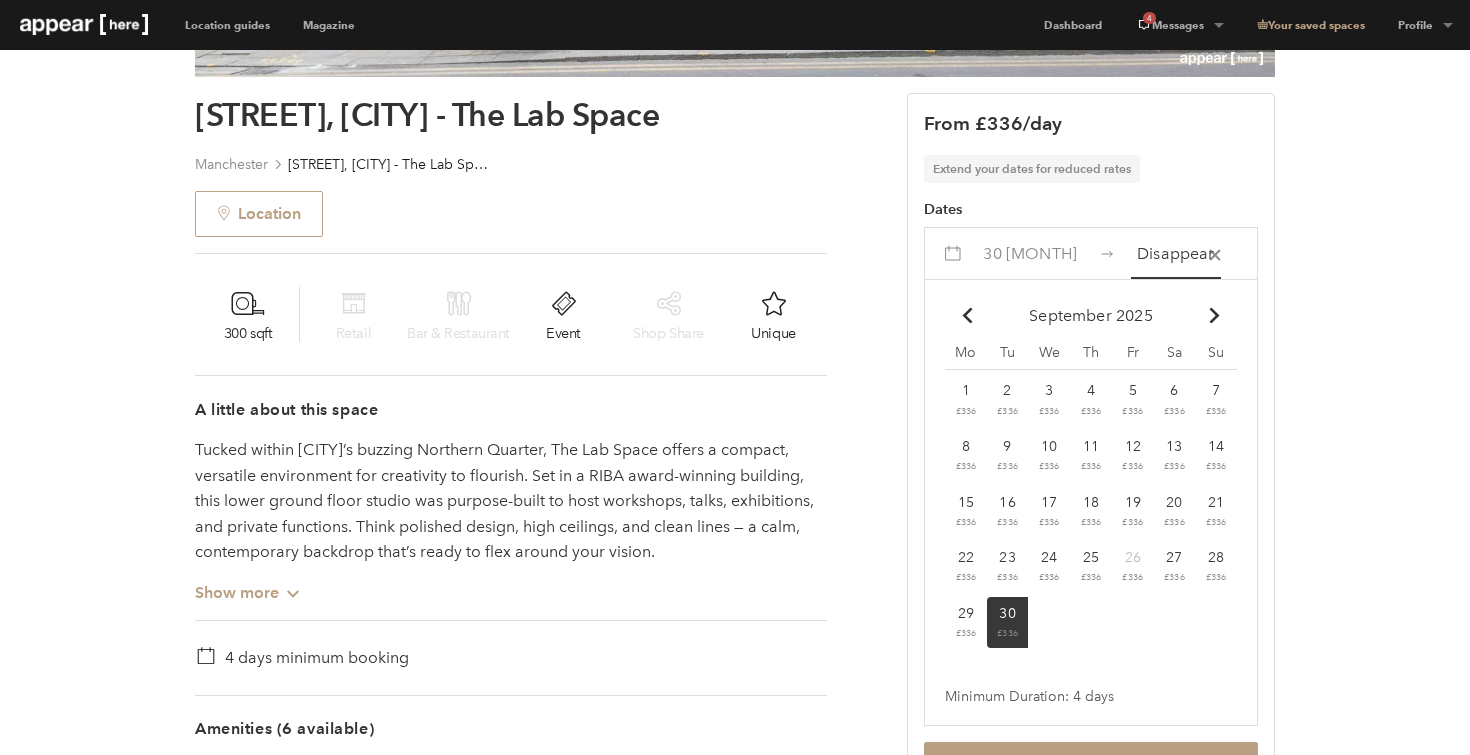 click on "1" at bounding box center (966, 390) 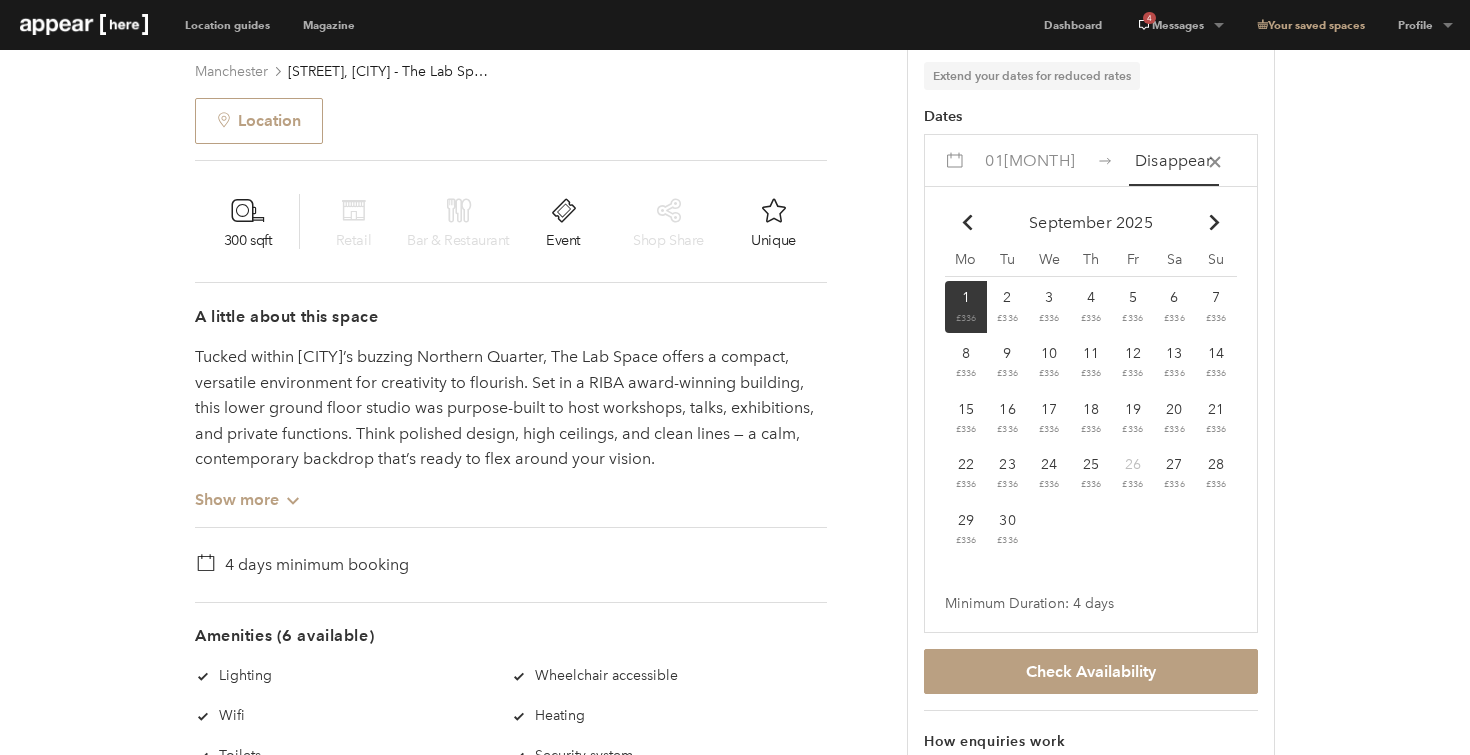 scroll, scrollTop: 796, scrollLeft: 0, axis: vertical 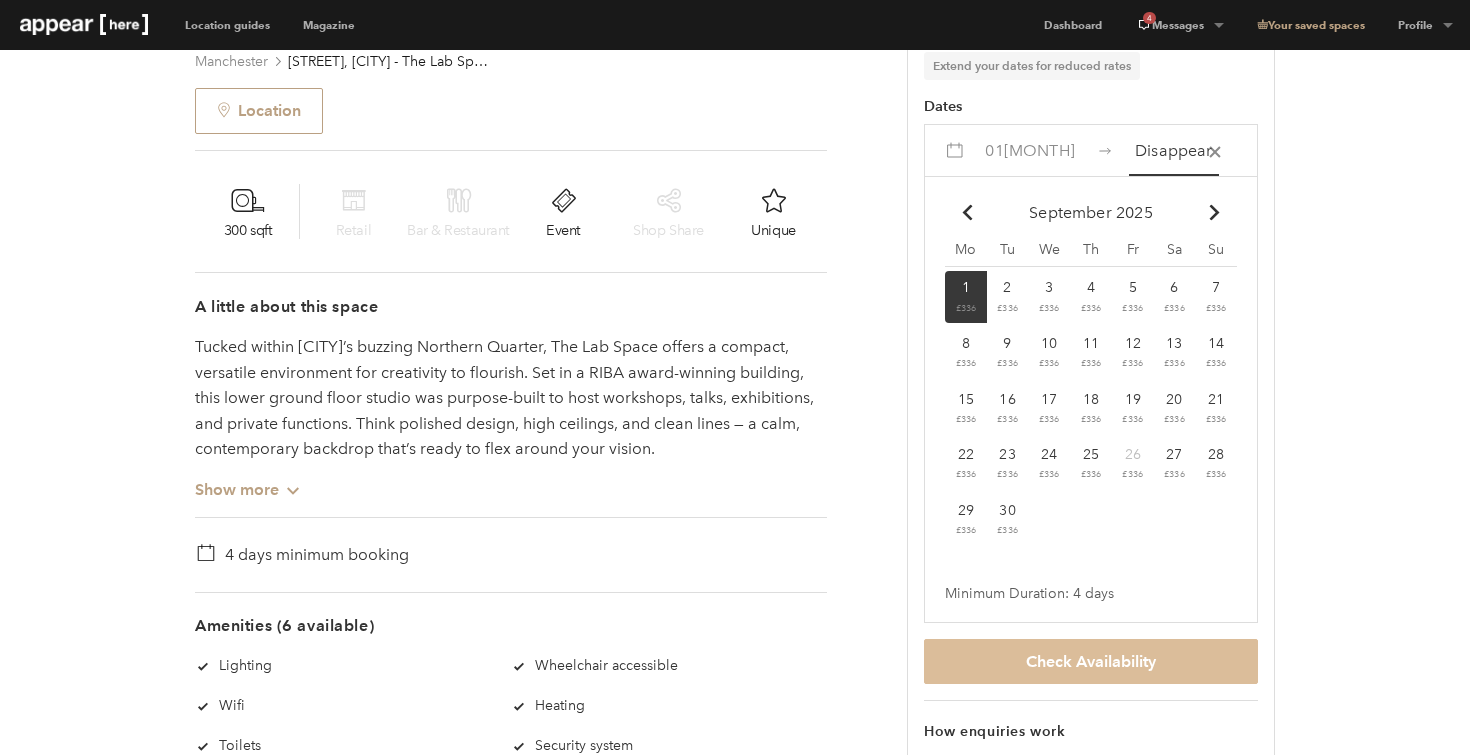 click on "Check Availability" at bounding box center (1091, 661) 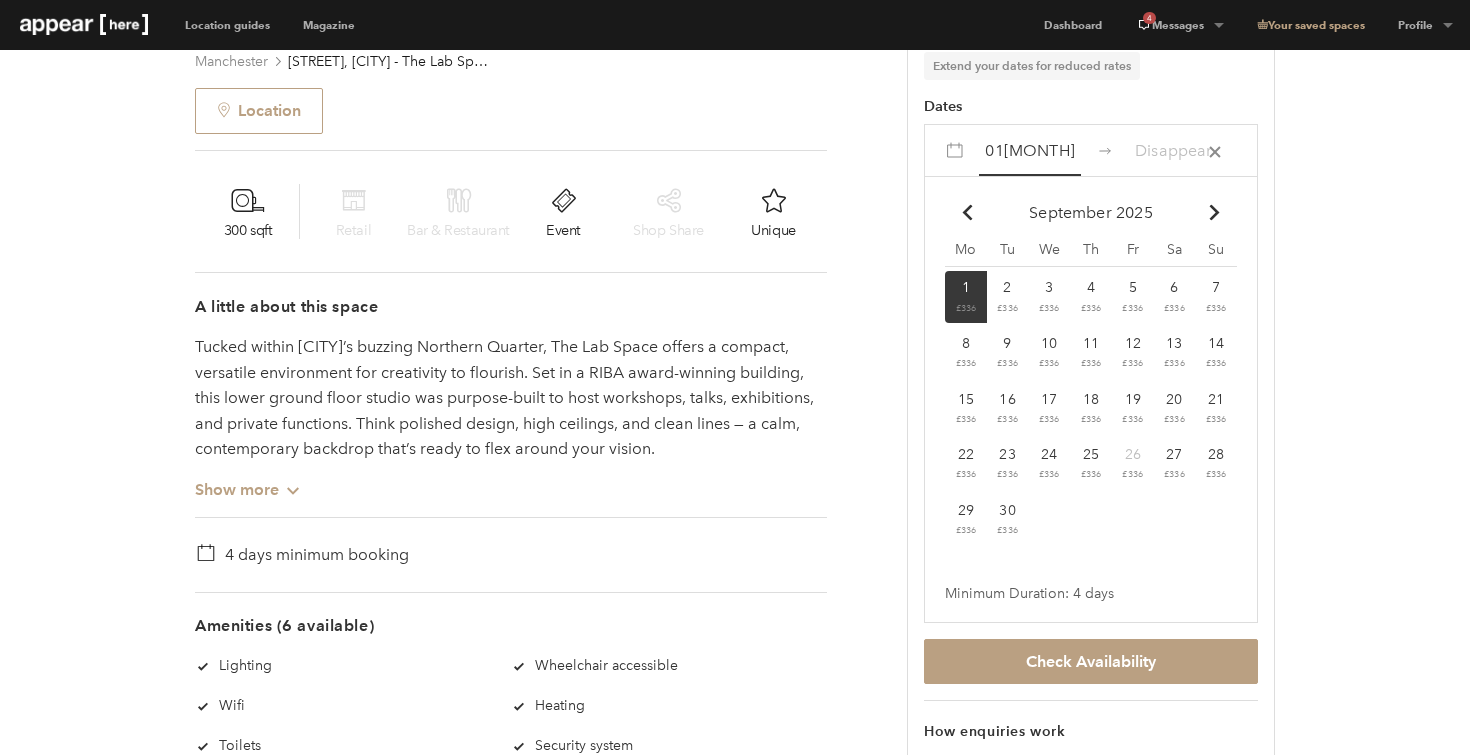 click on "£336" at bounding box center (966, 308) 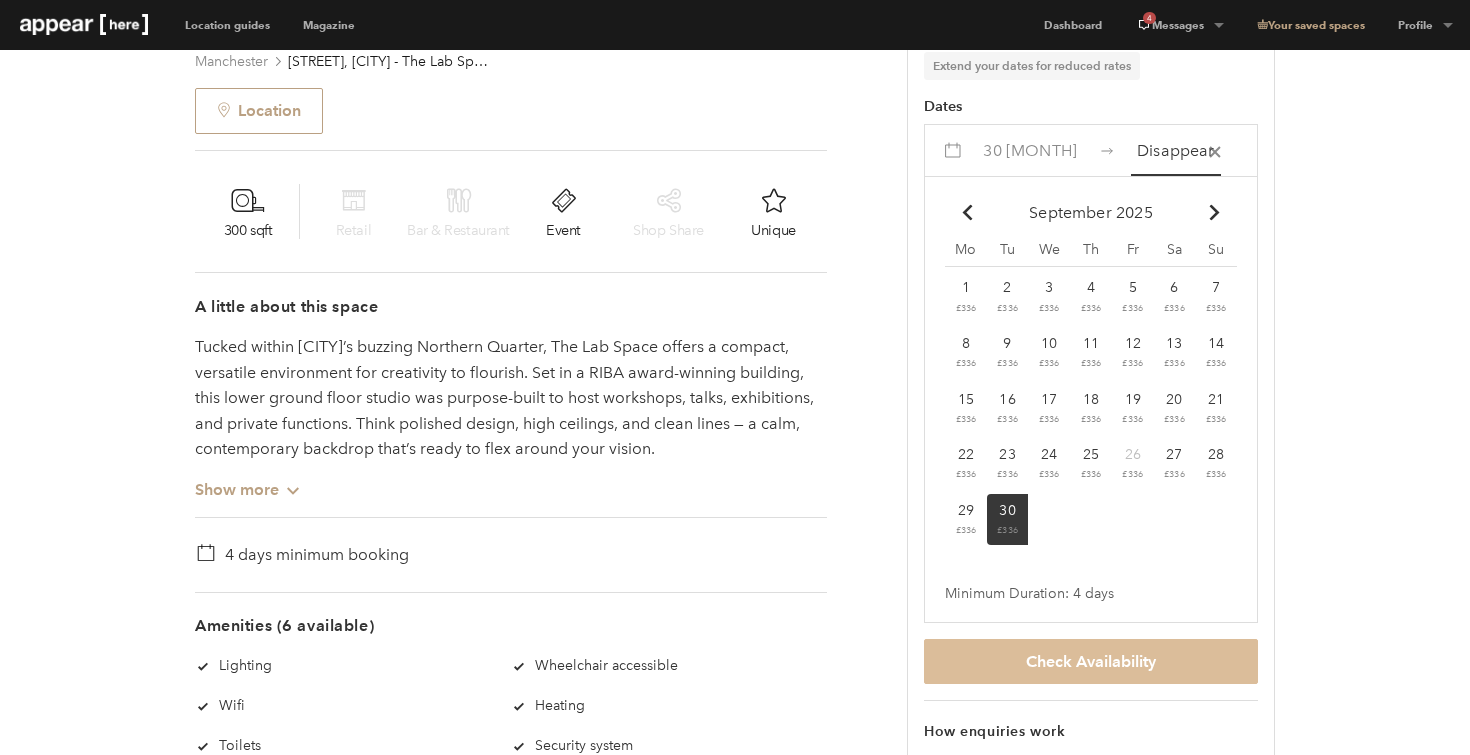 click on "Check Availability" at bounding box center [1091, 661] 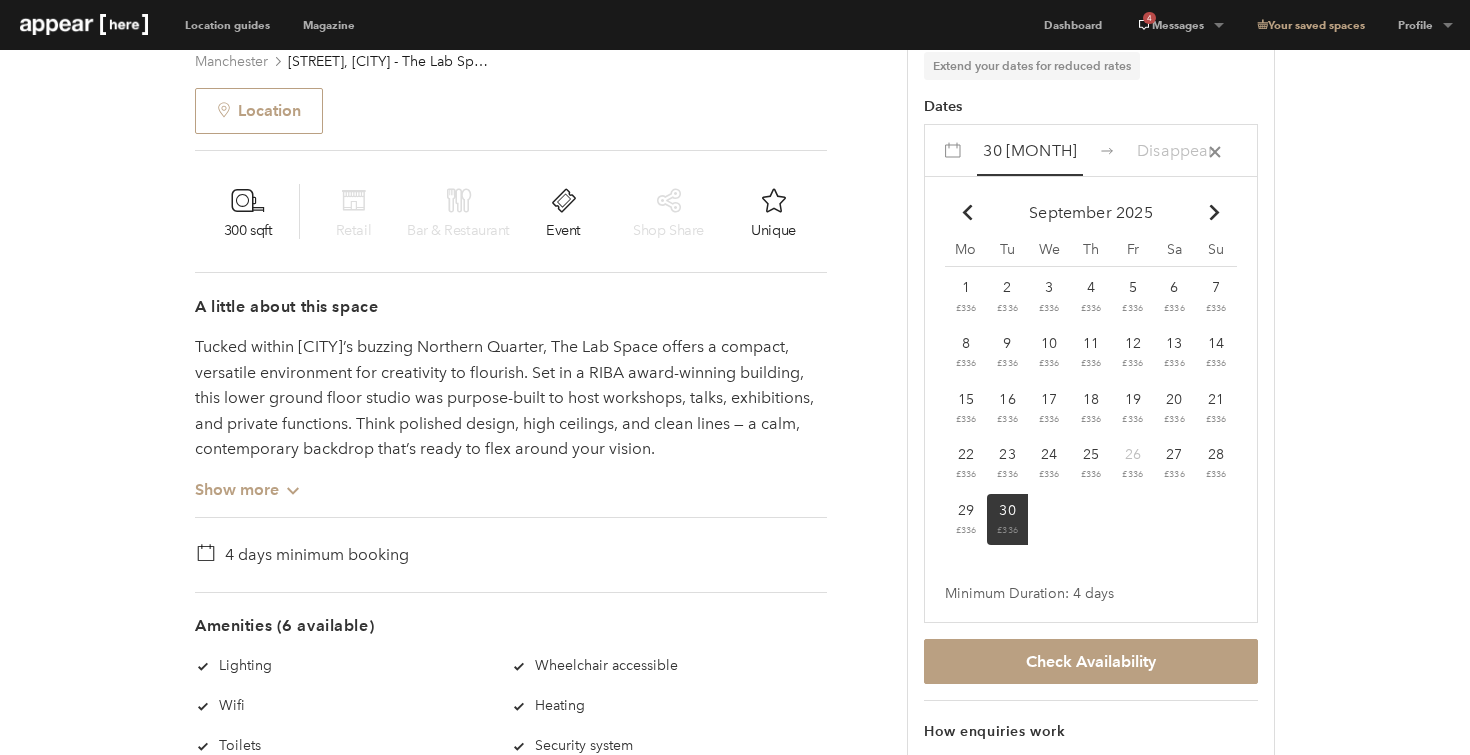 click on "1" at bounding box center [966, 287] 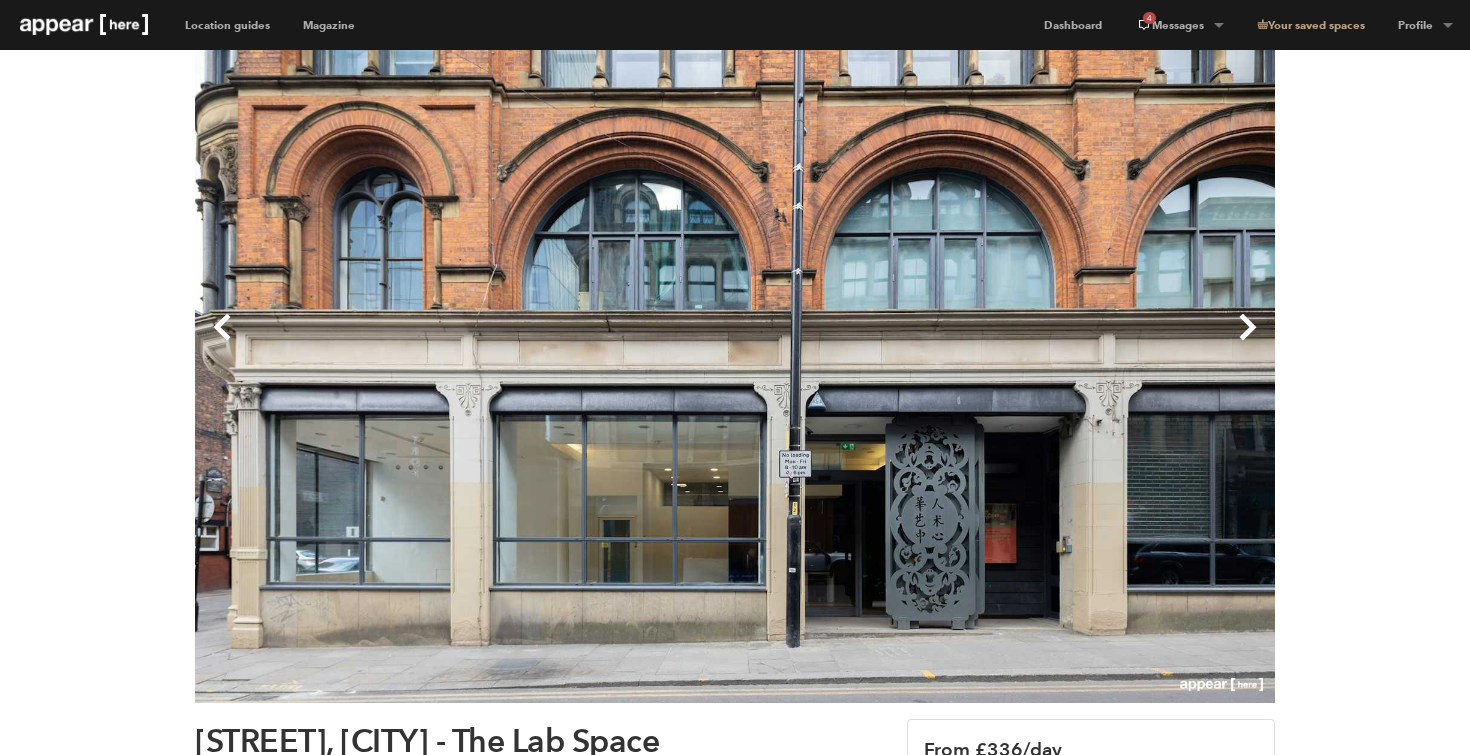 scroll, scrollTop: 169, scrollLeft: 0, axis: vertical 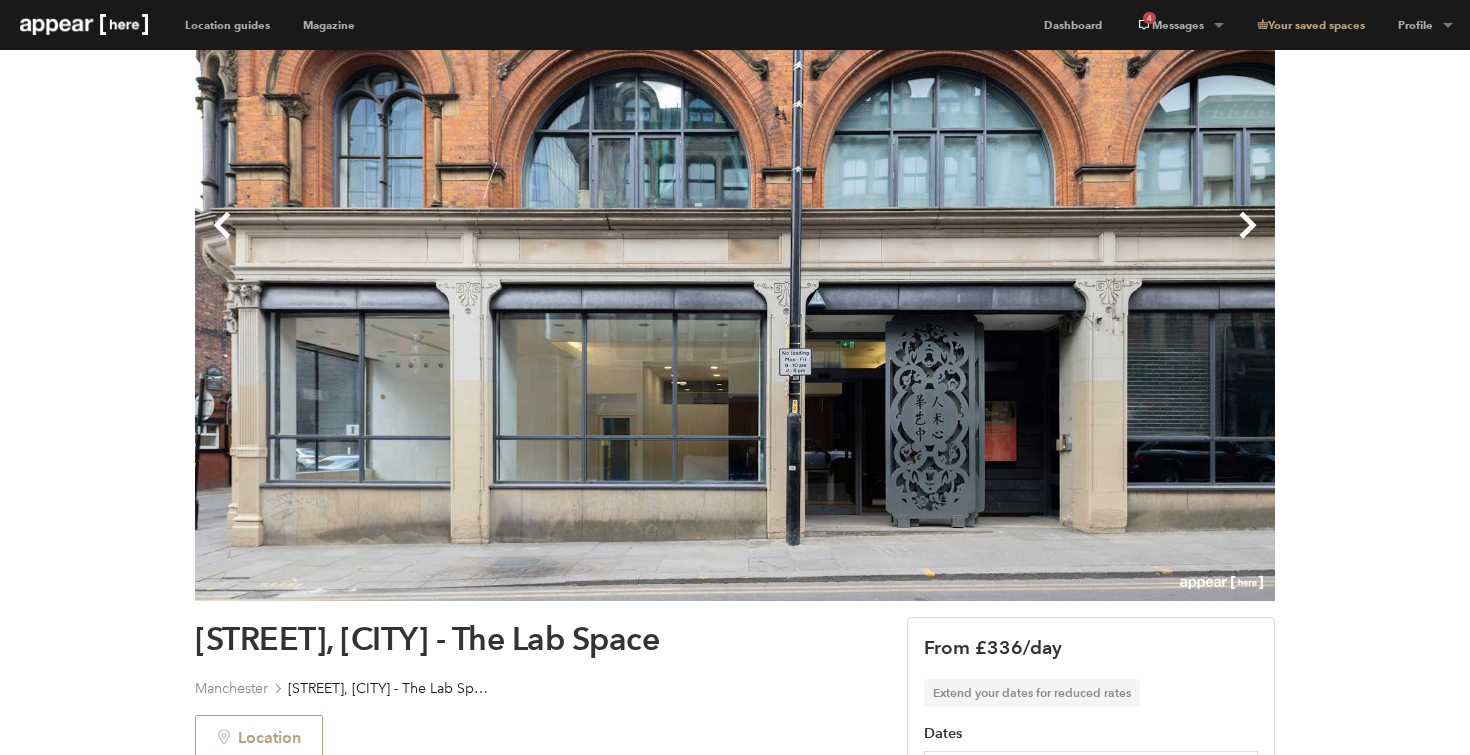 click on "Next" at bounding box center [1005, 241] 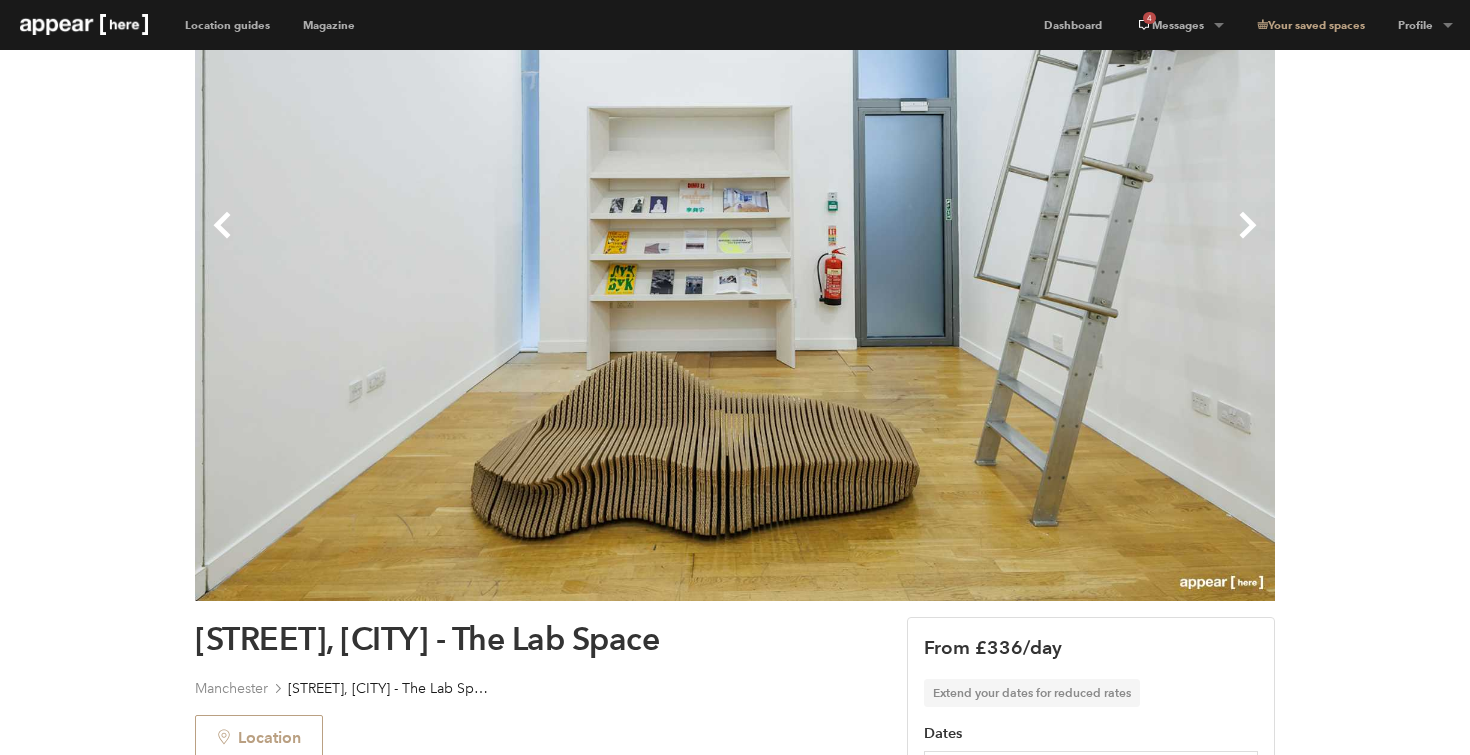 click on "Next" at bounding box center (1005, 241) 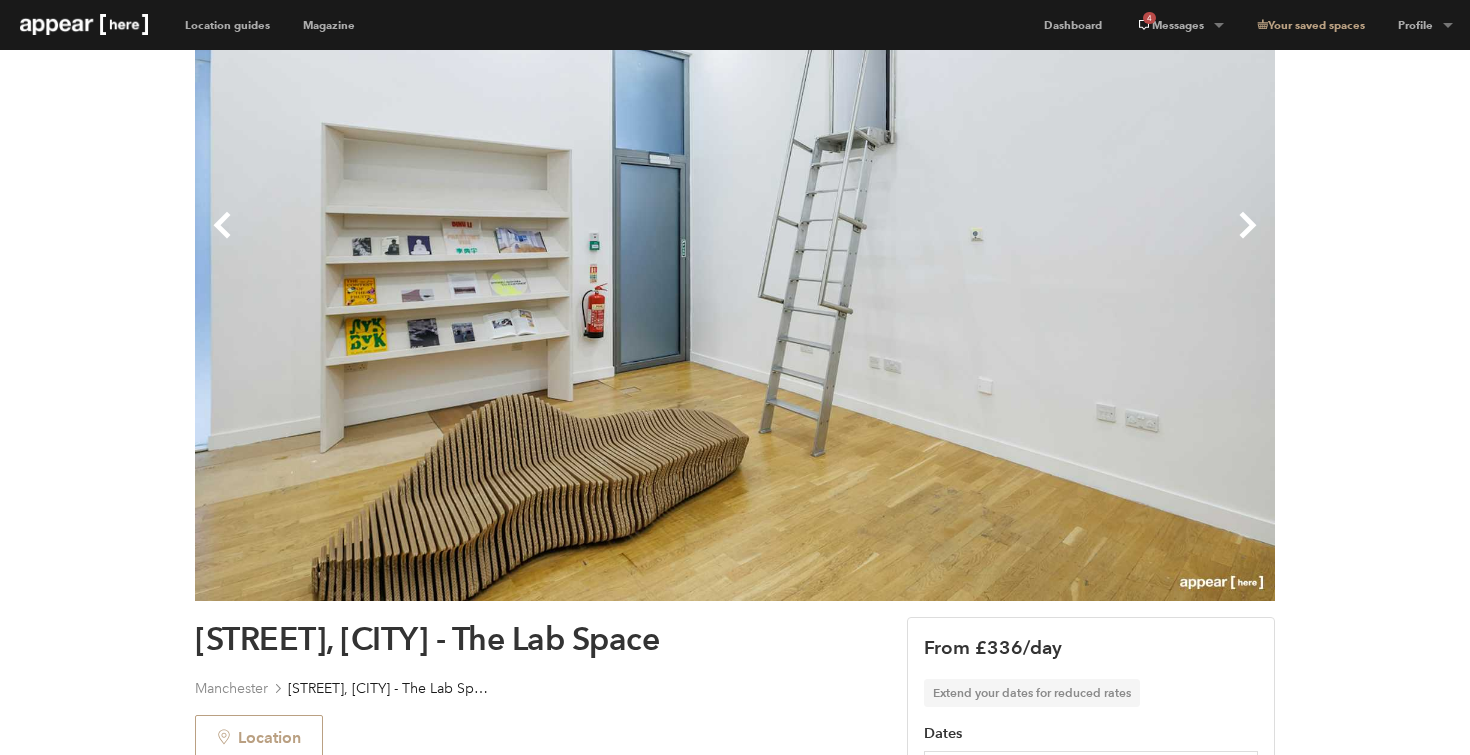 click on "Next" at bounding box center (1005, 241) 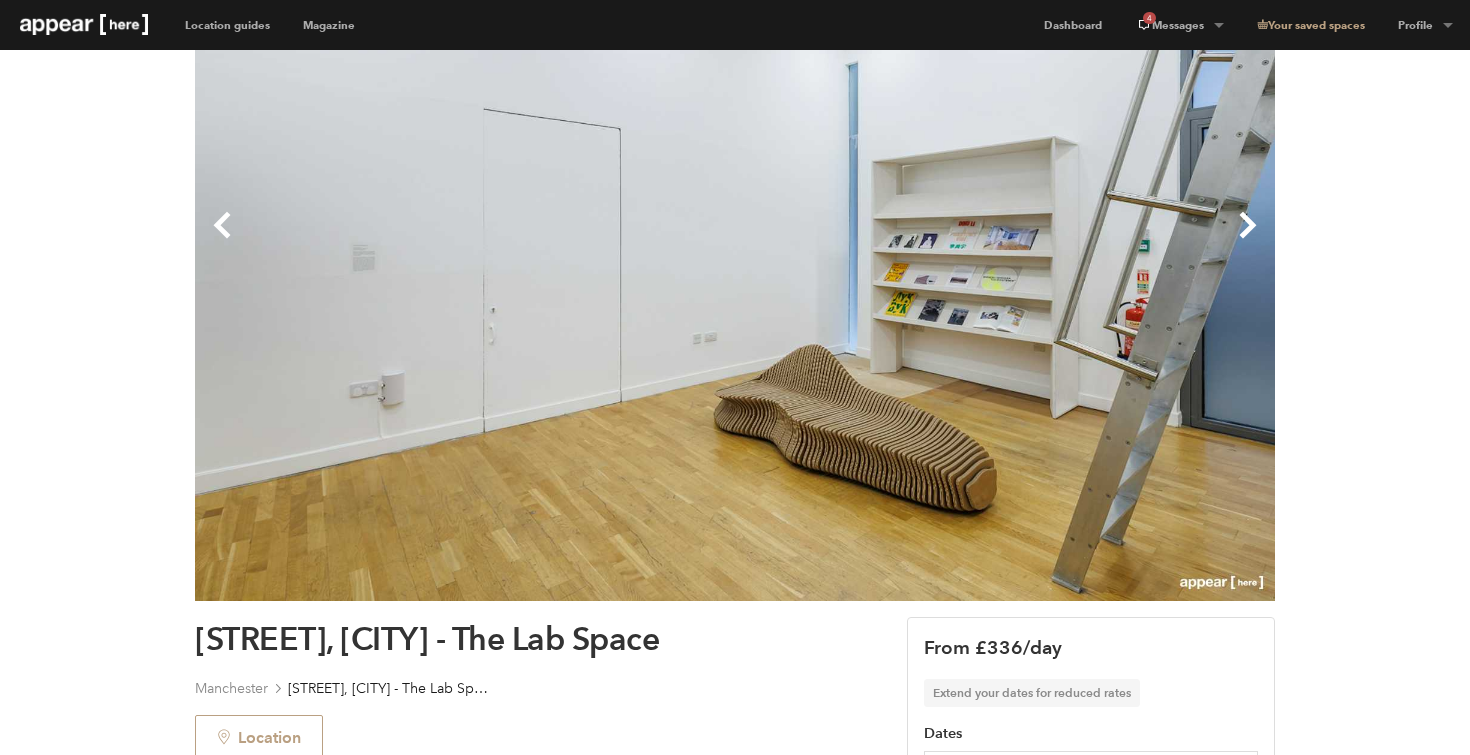 click on "Next" at bounding box center (1005, 241) 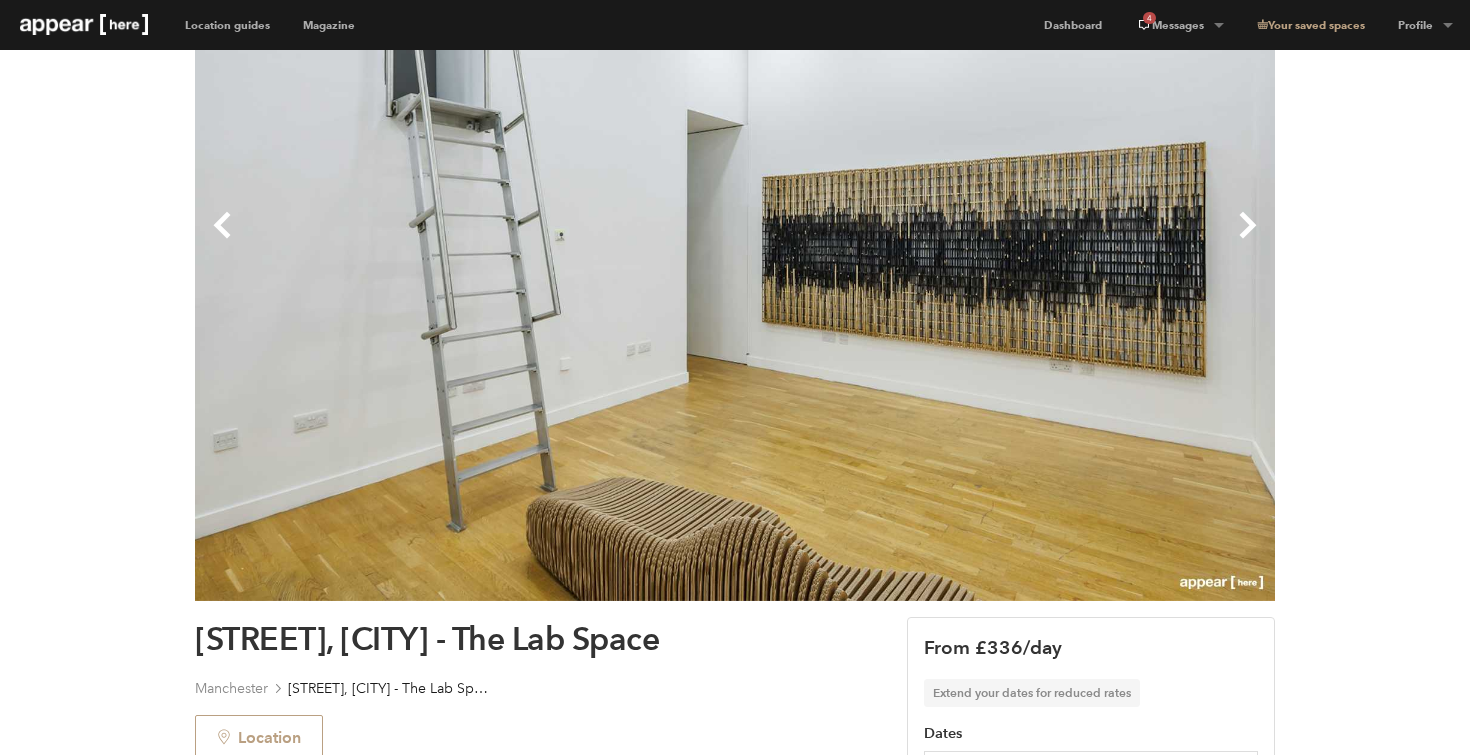 click on "Next" at bounding box center [1005, 241] 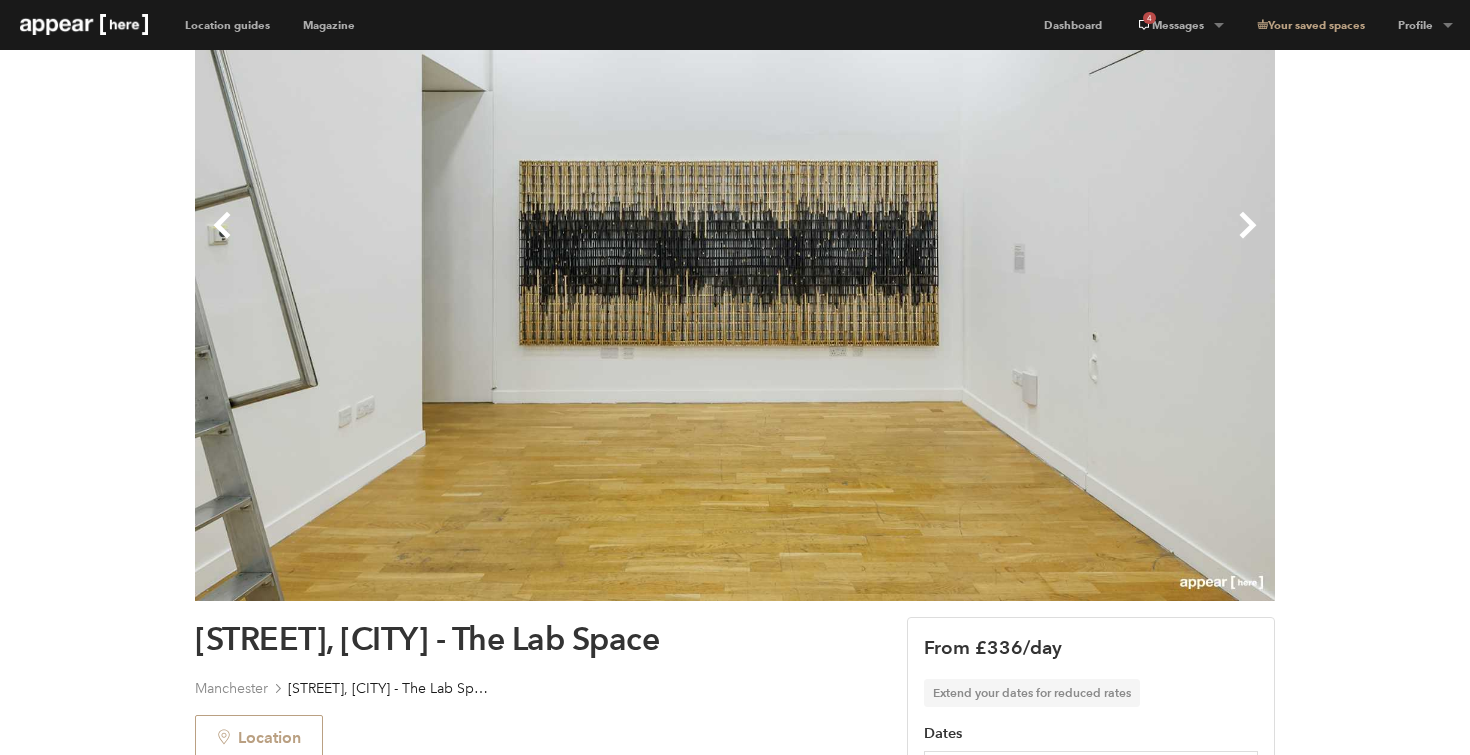 click on "Next" at bounding box center (1005, 241) 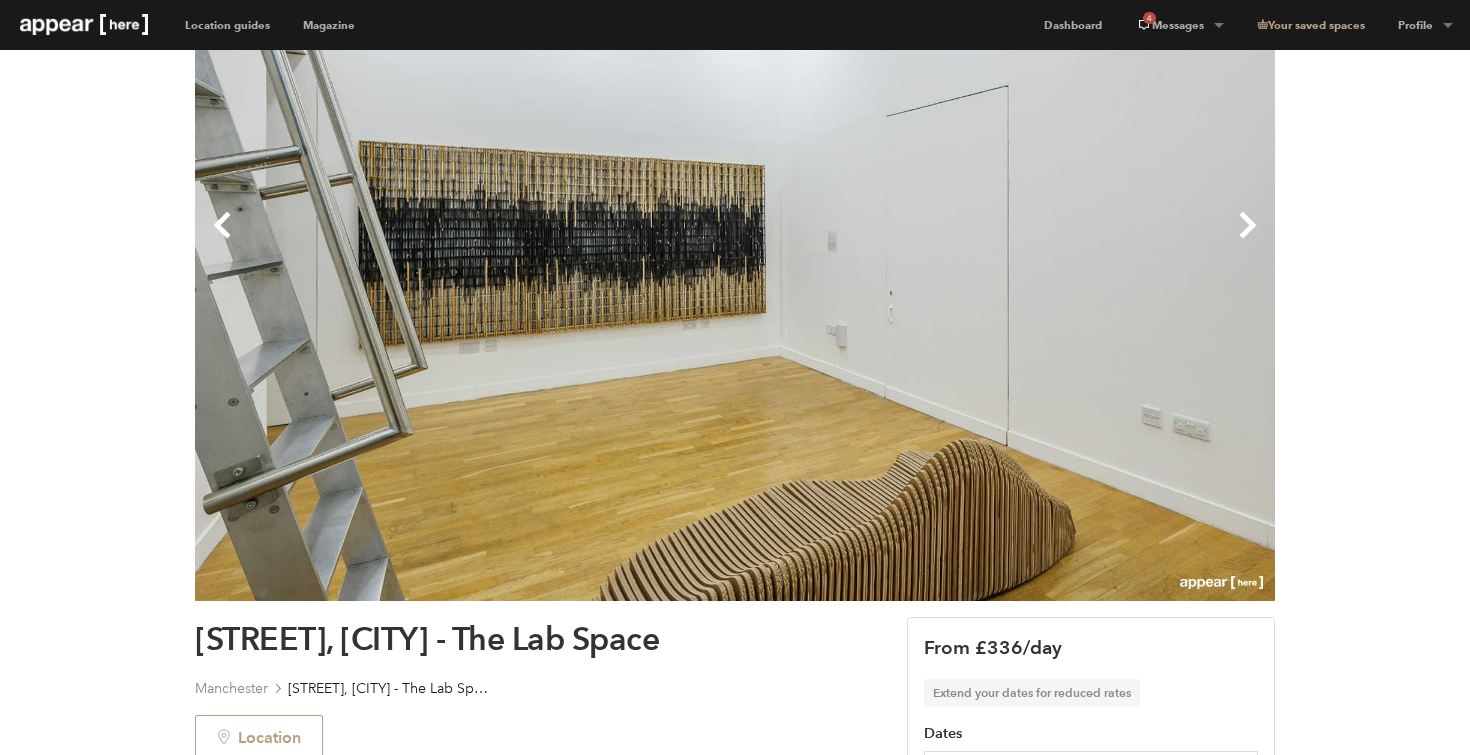 click on "Next" at bounding box center (1005, 241) 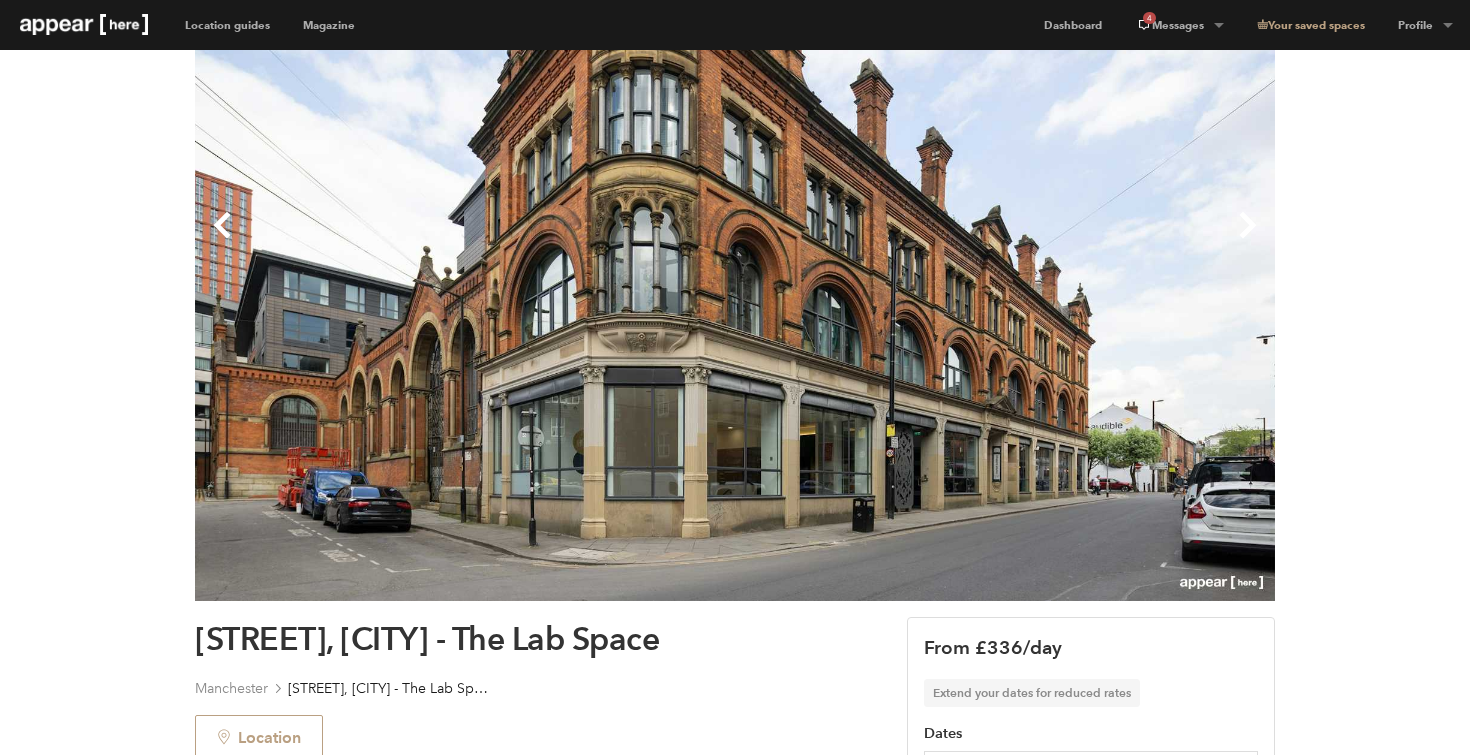 click on "Next" at bounding box center [1005, 241] 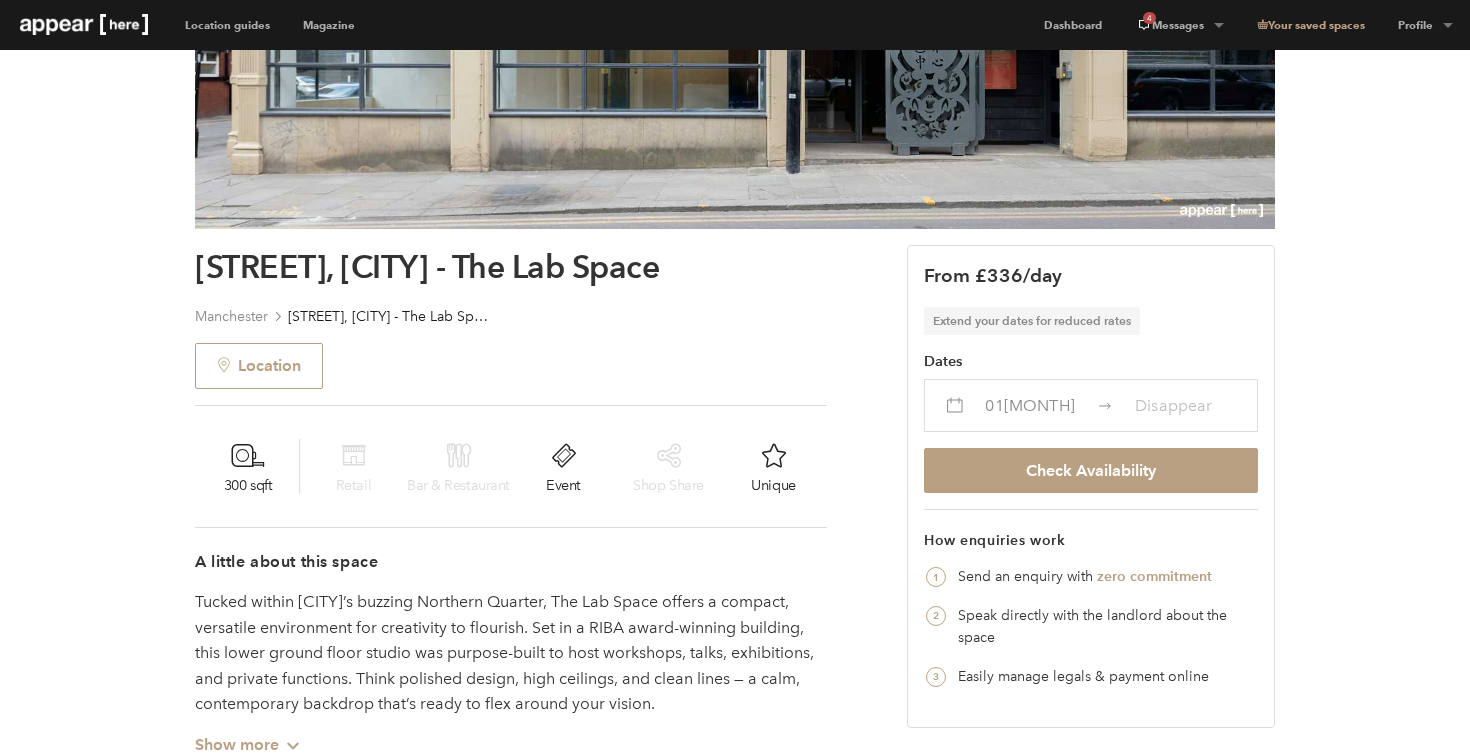 scroll, scrollTop: 0, scrollLeft: 0, axis: both 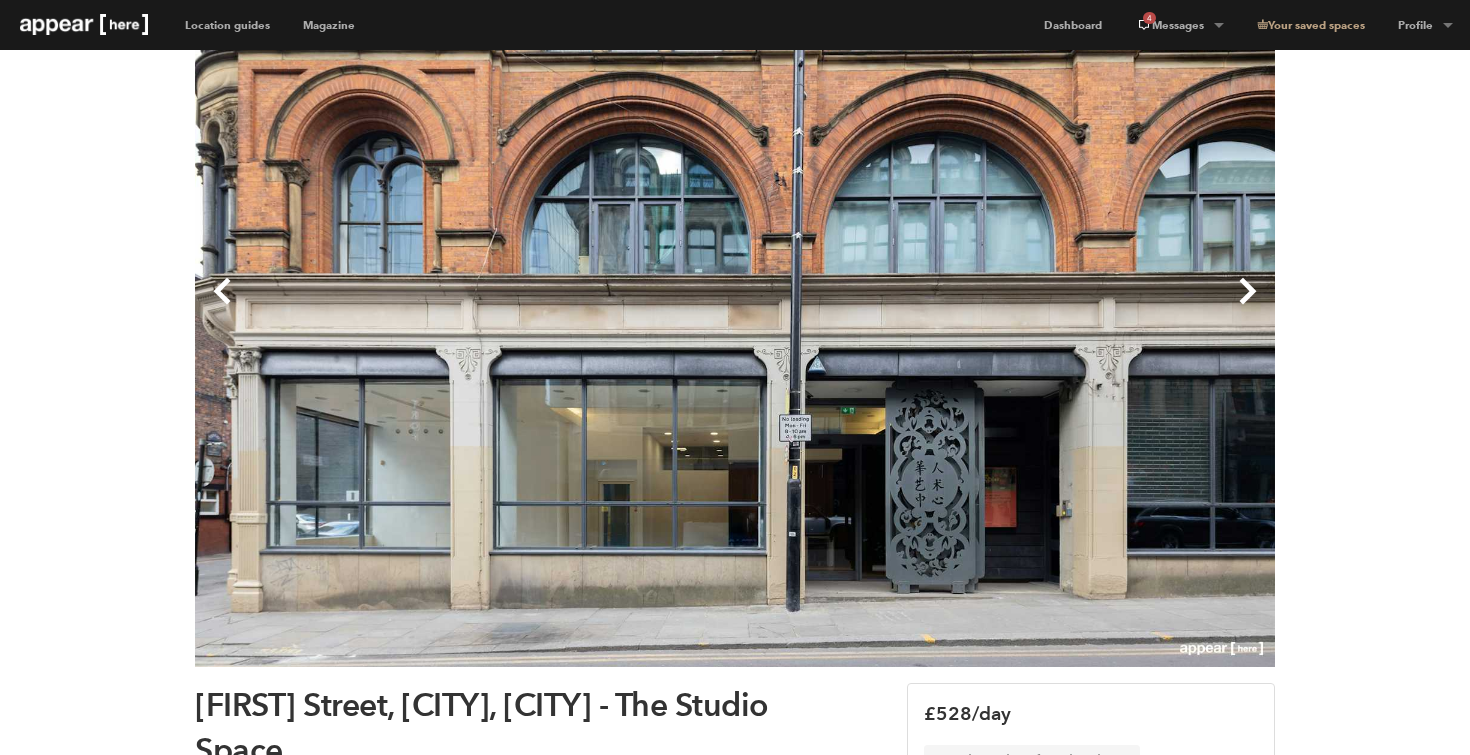 click on "Next" at bounding box center [1005, 307] 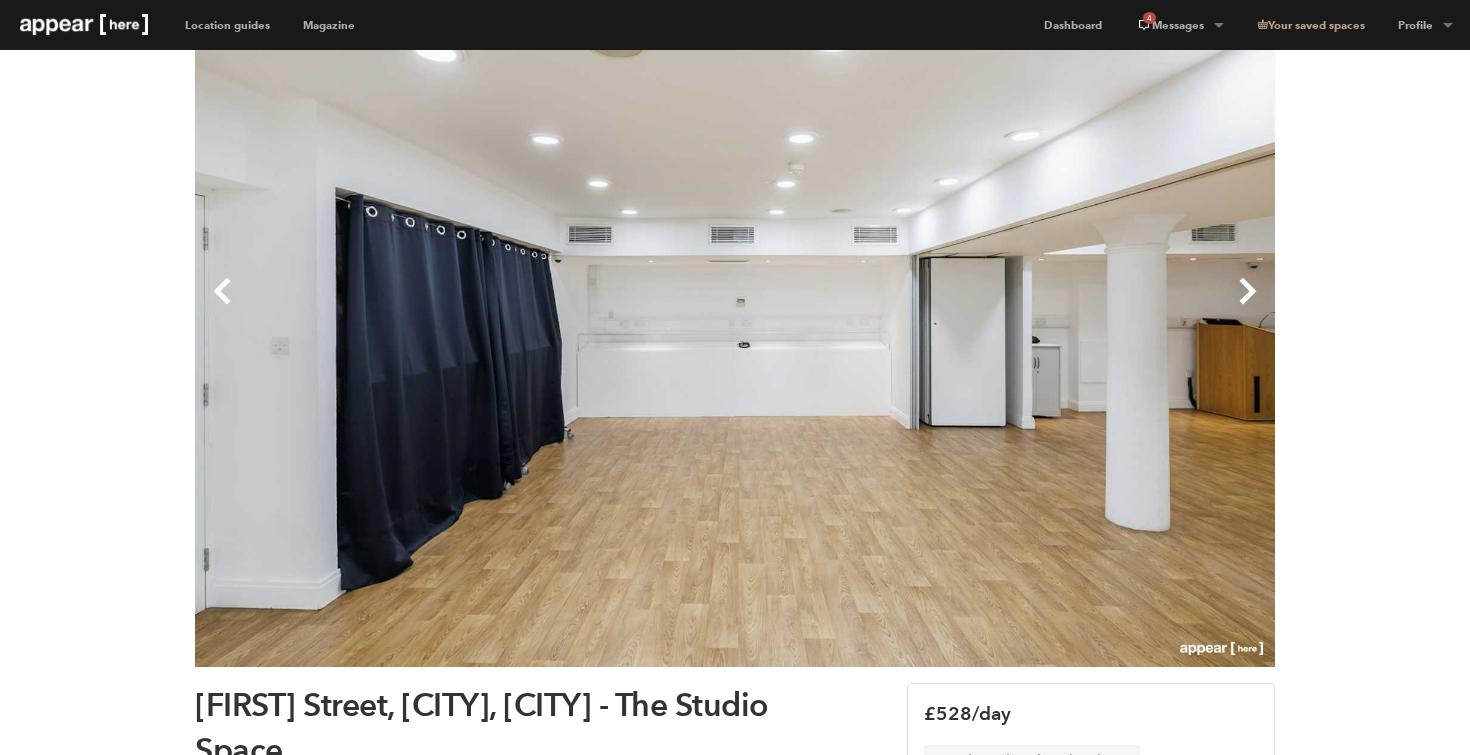 click on "Next" at bounding box center [1005, 307] 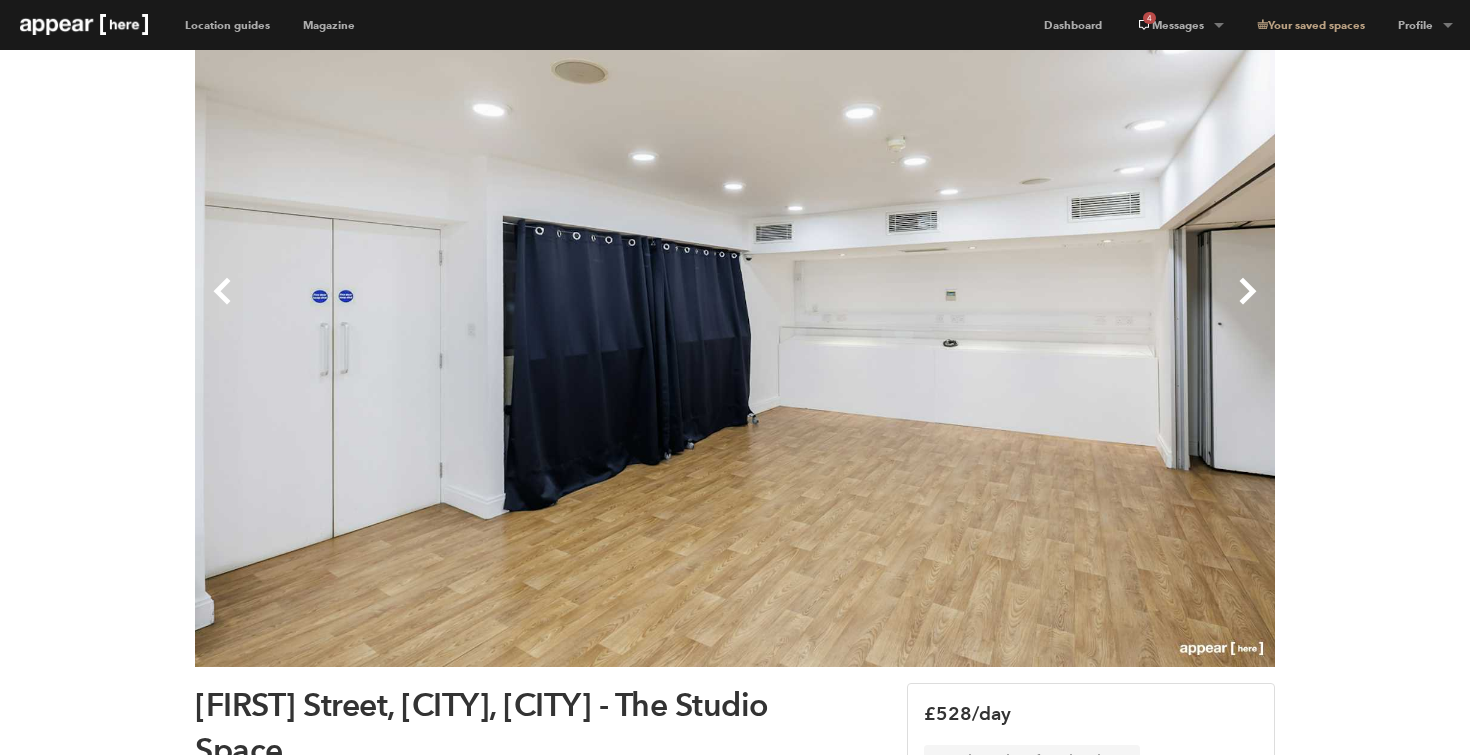click on "Next" at bounding box center (1005, 307) 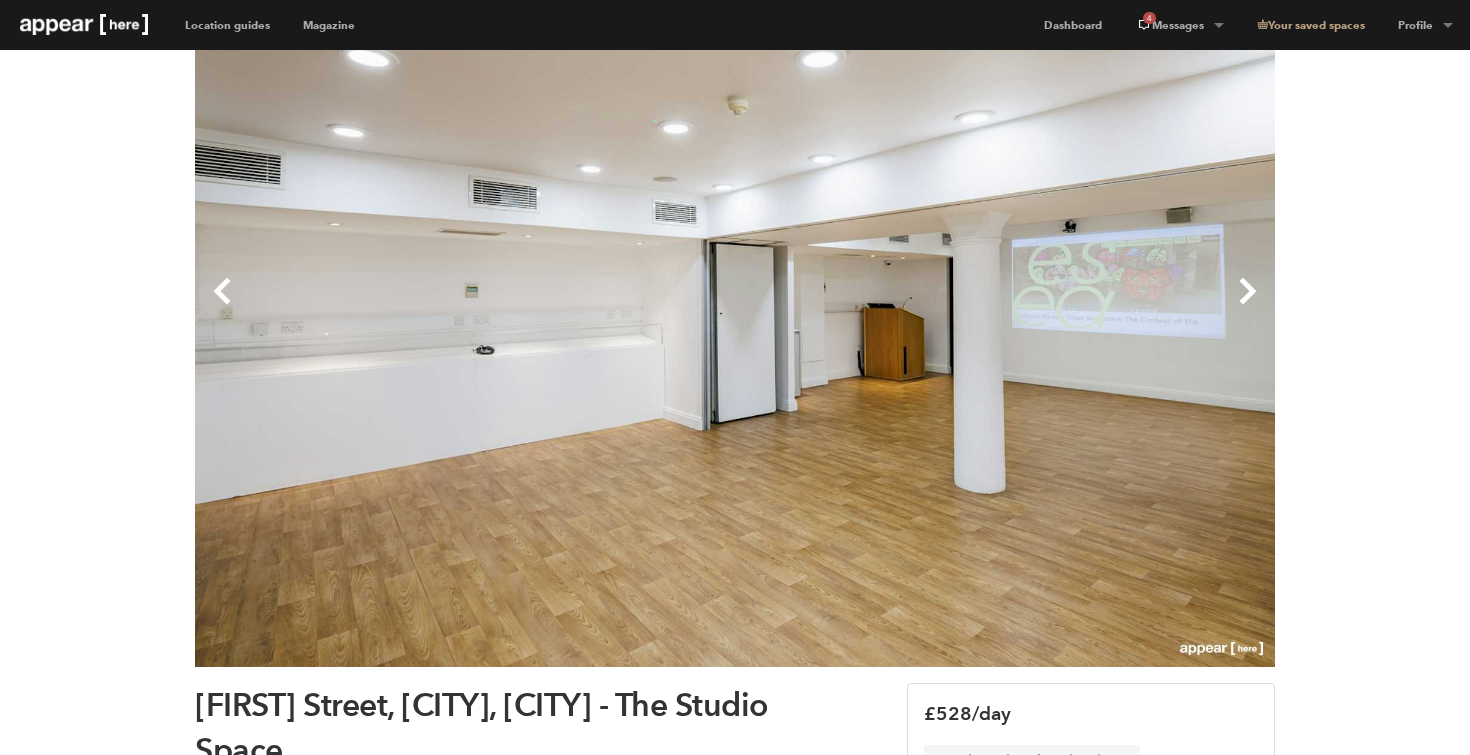 click on "Next" at bounding box center (1005, 307) 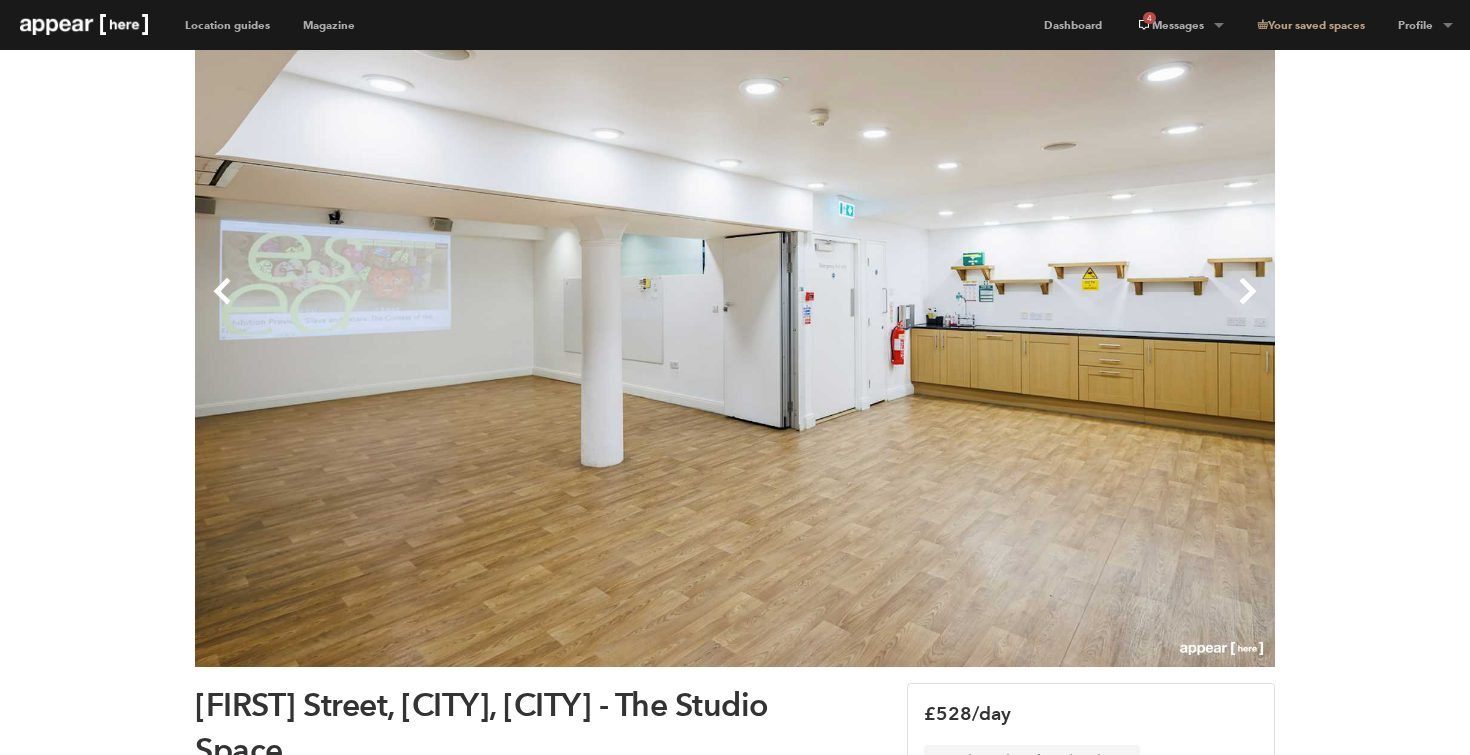 click on "Next" at bounding box center (1005, 307) 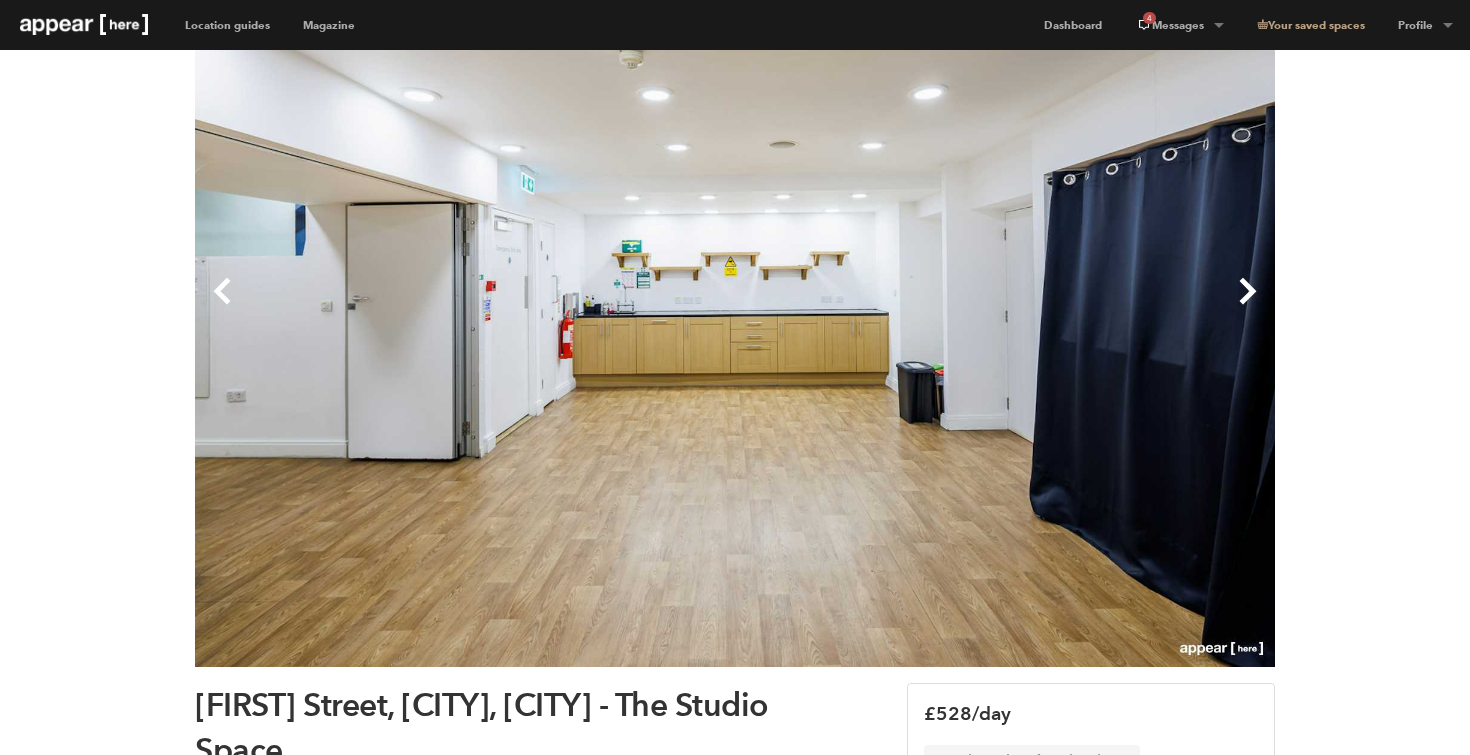 click on "Next" at bounding box center (1005, 307) 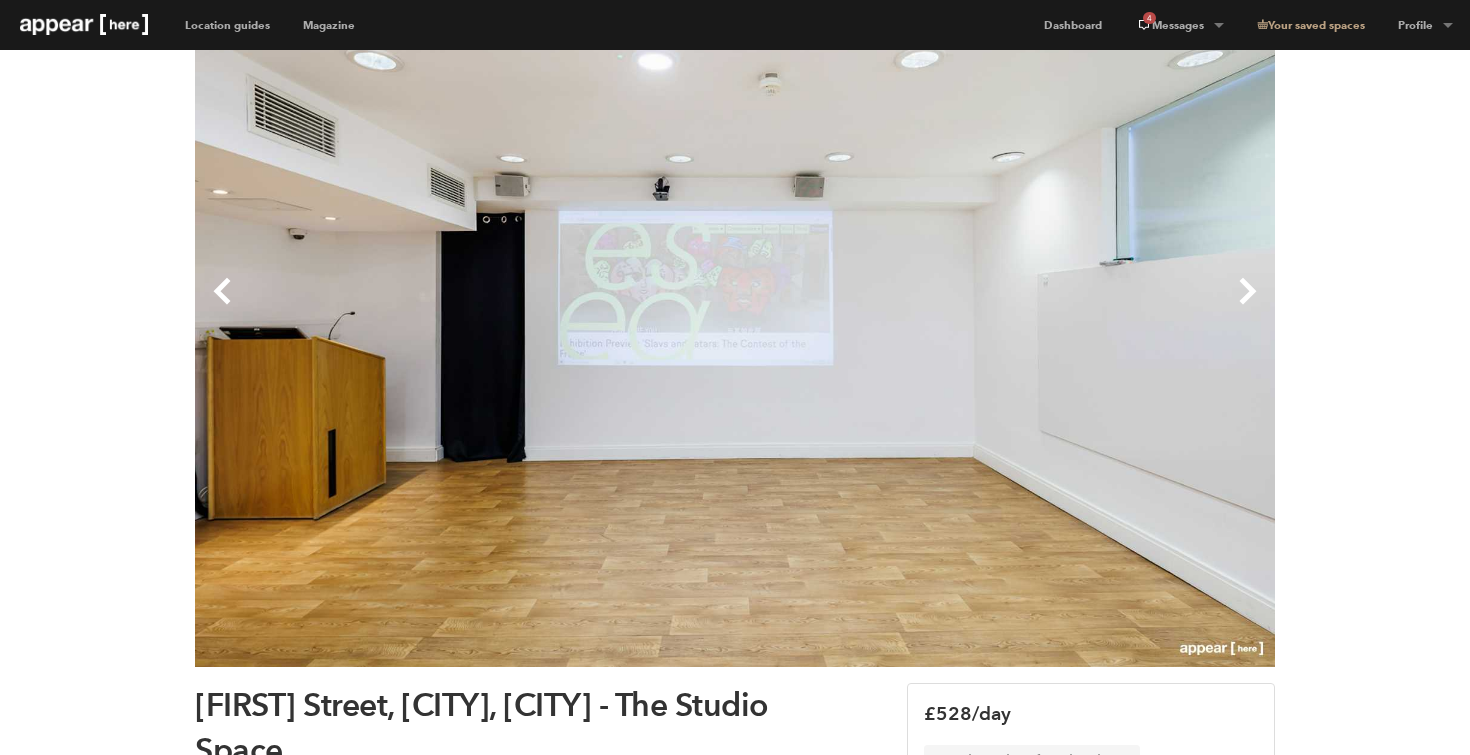 click on "Next" at bounding box center (1005, 307) 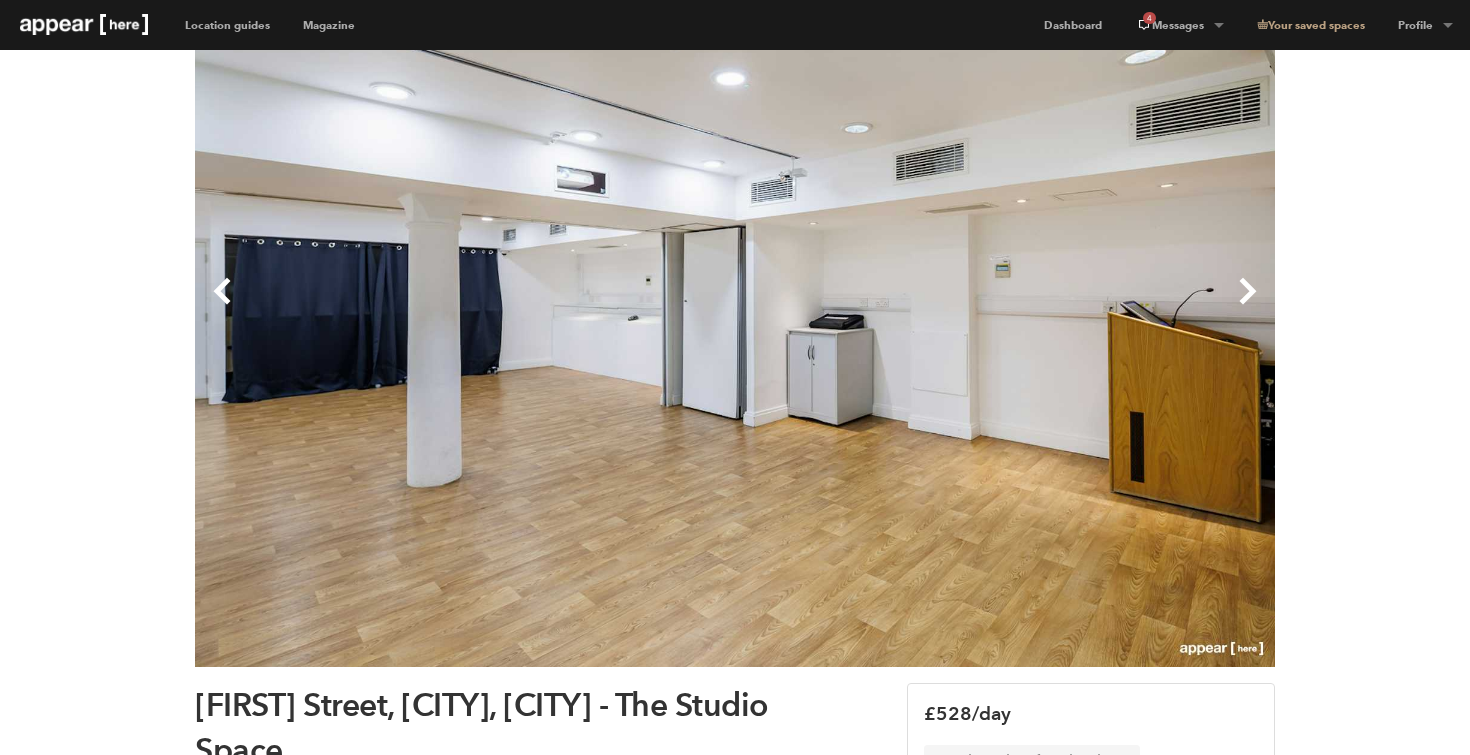 click on "Next" at bounding box center (1005, 307) 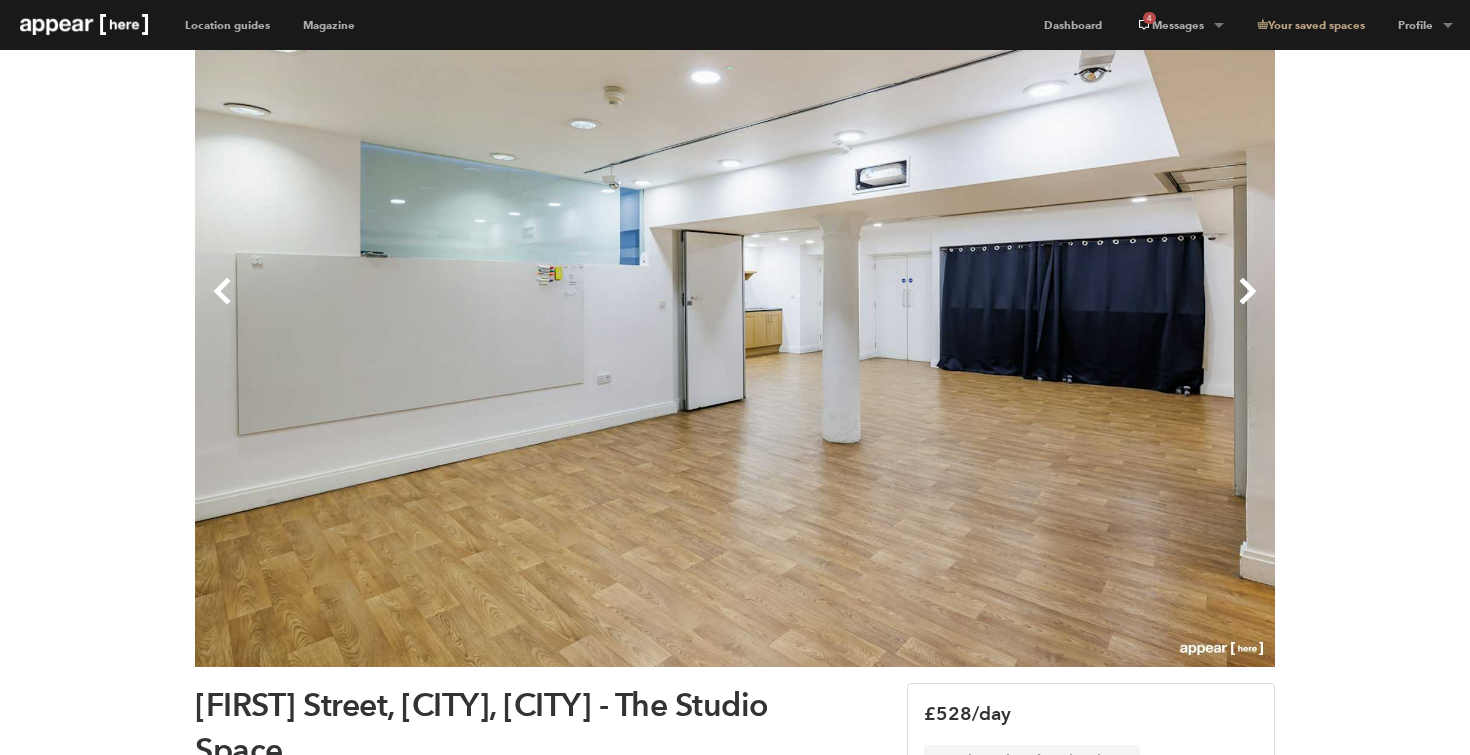 click on "Next" at bounding box center [1005, 307] 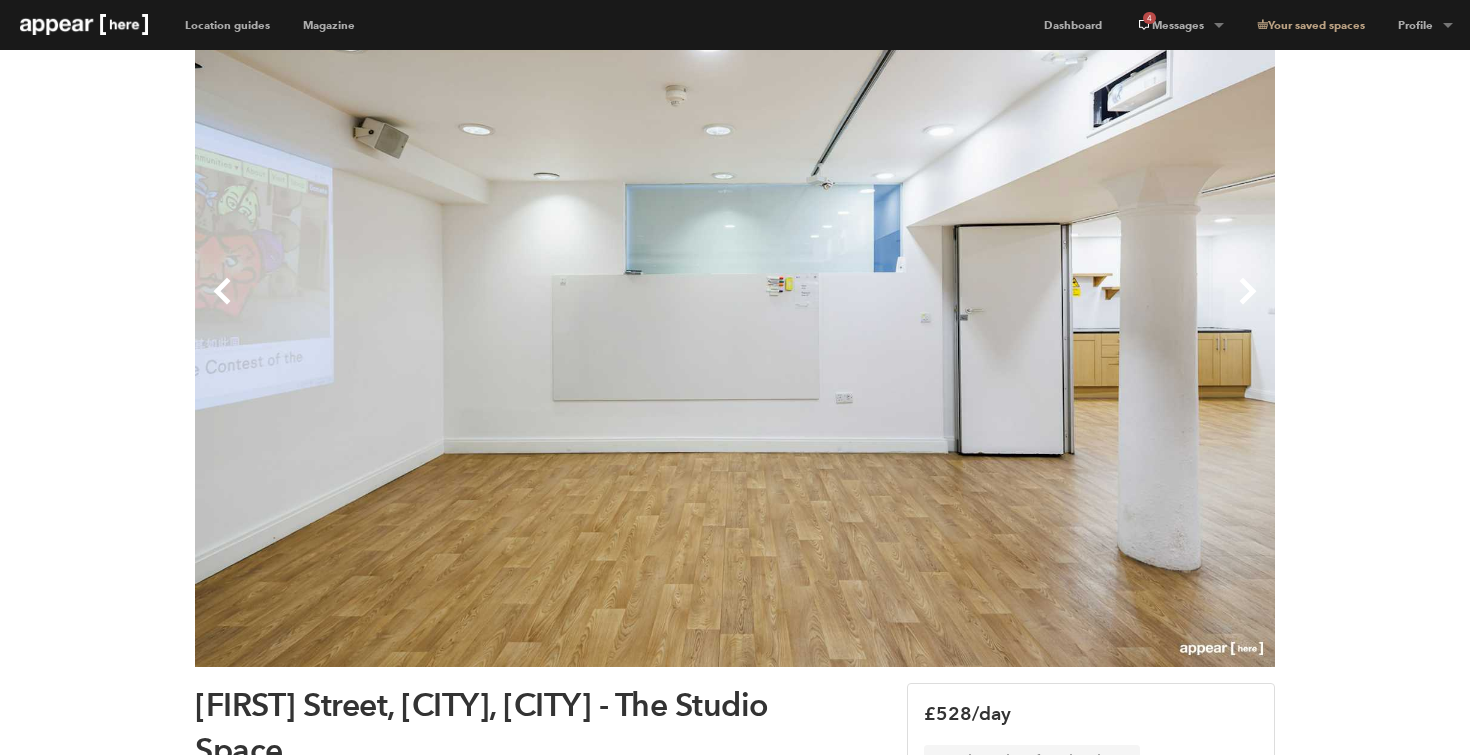 click on "Next" at bounding box center (1005, 307) 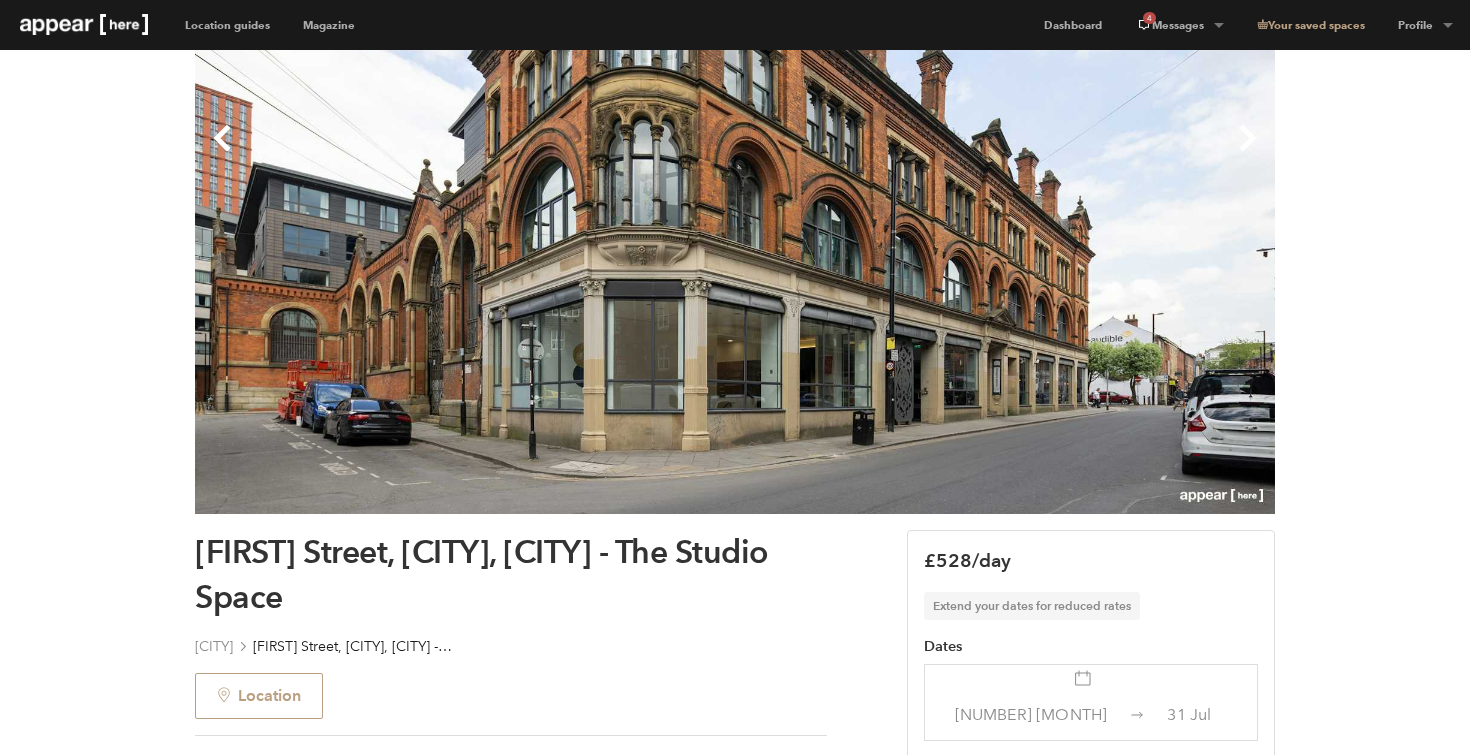 scroll, scrollTop: 0, scrollLeft: 0, axis: both 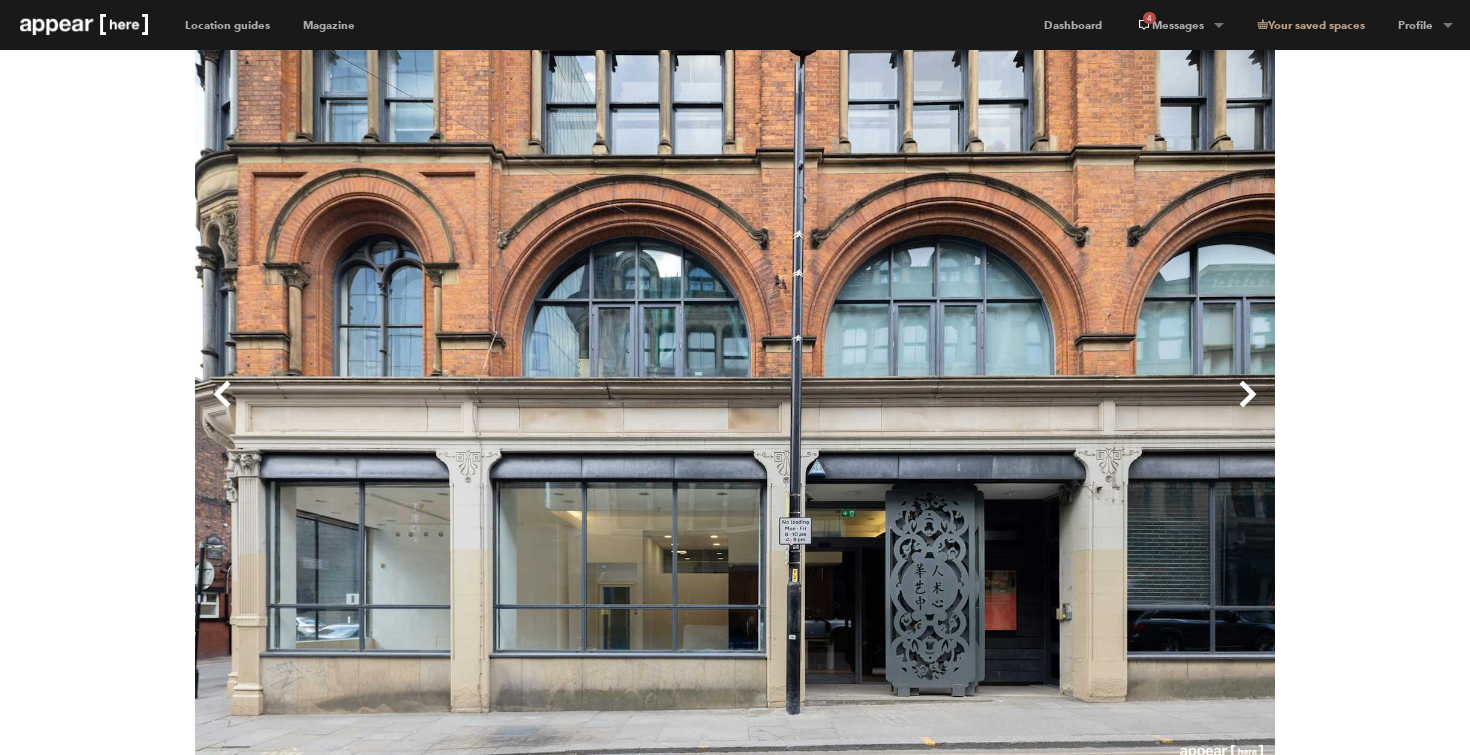 click on "Next" at bounding box center (1005, 410) 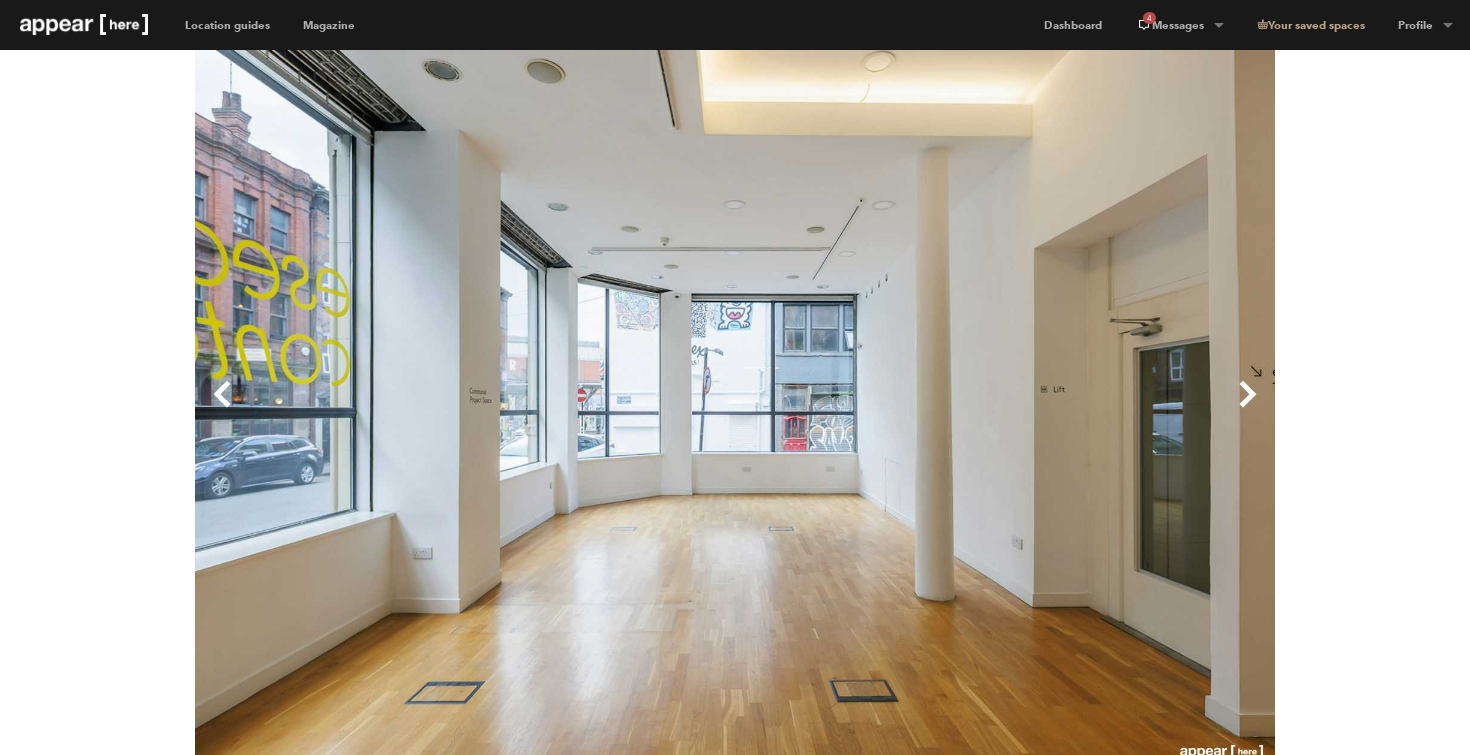 click on "Next" at bounding box center [1005, 410] 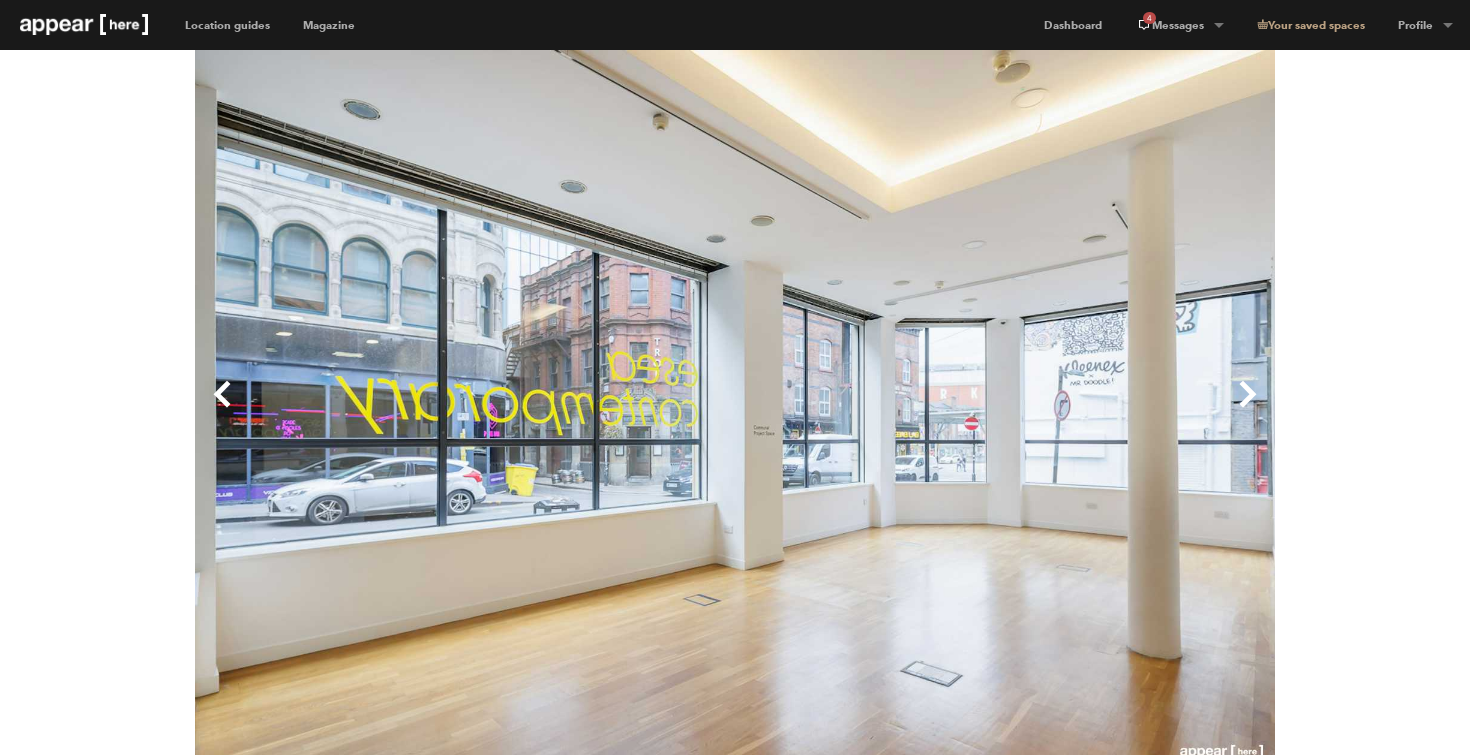click on "Next" at bounding box center [1005, 410] 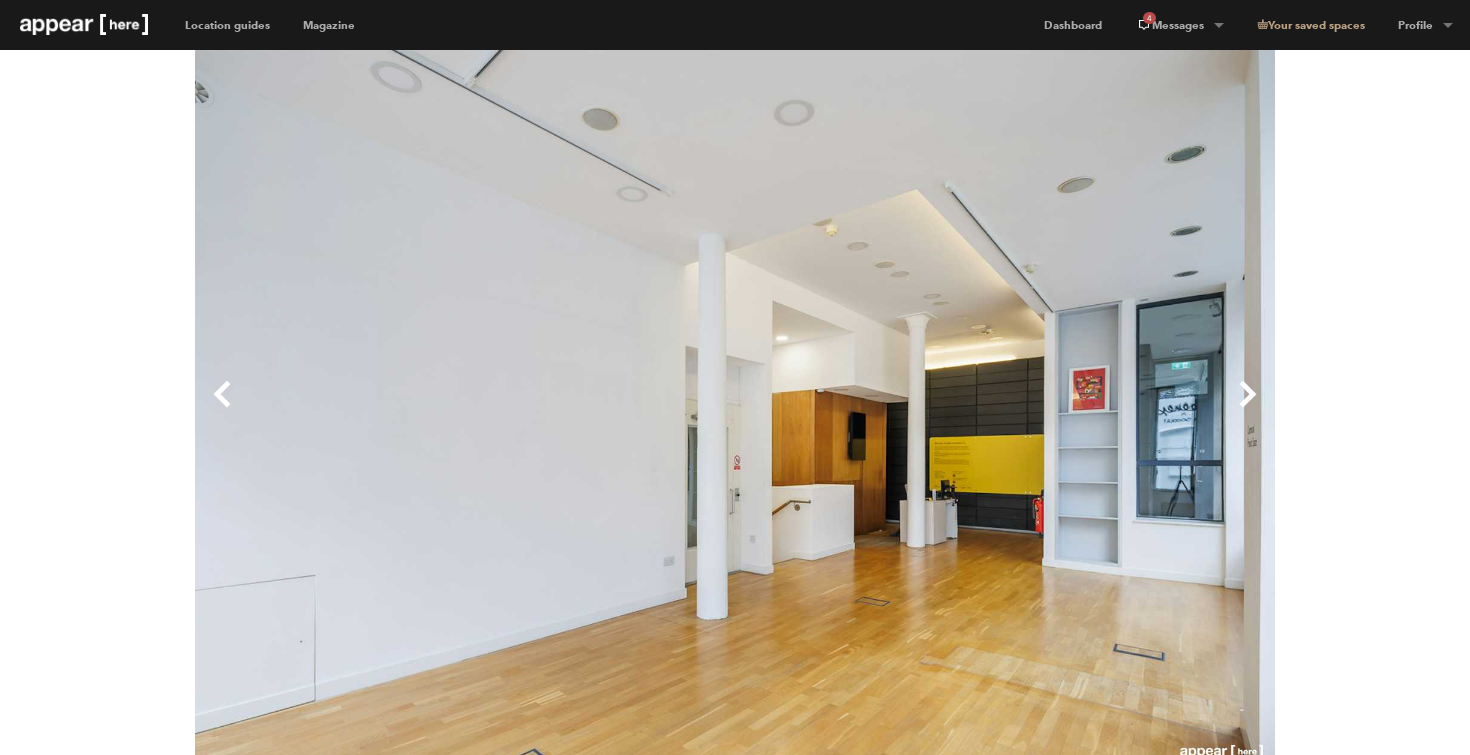 click on "Next" at bounding box center [1005, 410] 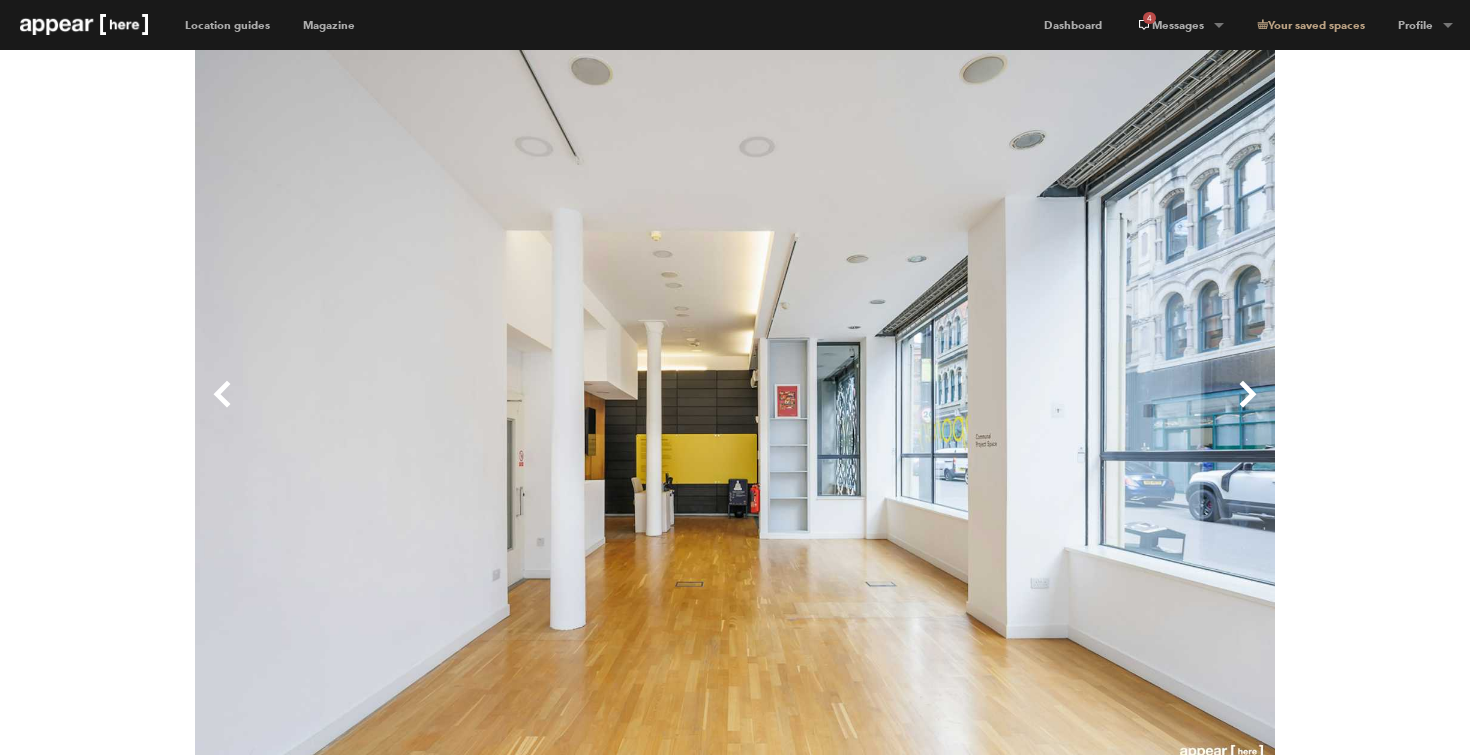 click on "Next" at bounding box center [1005, 410] 